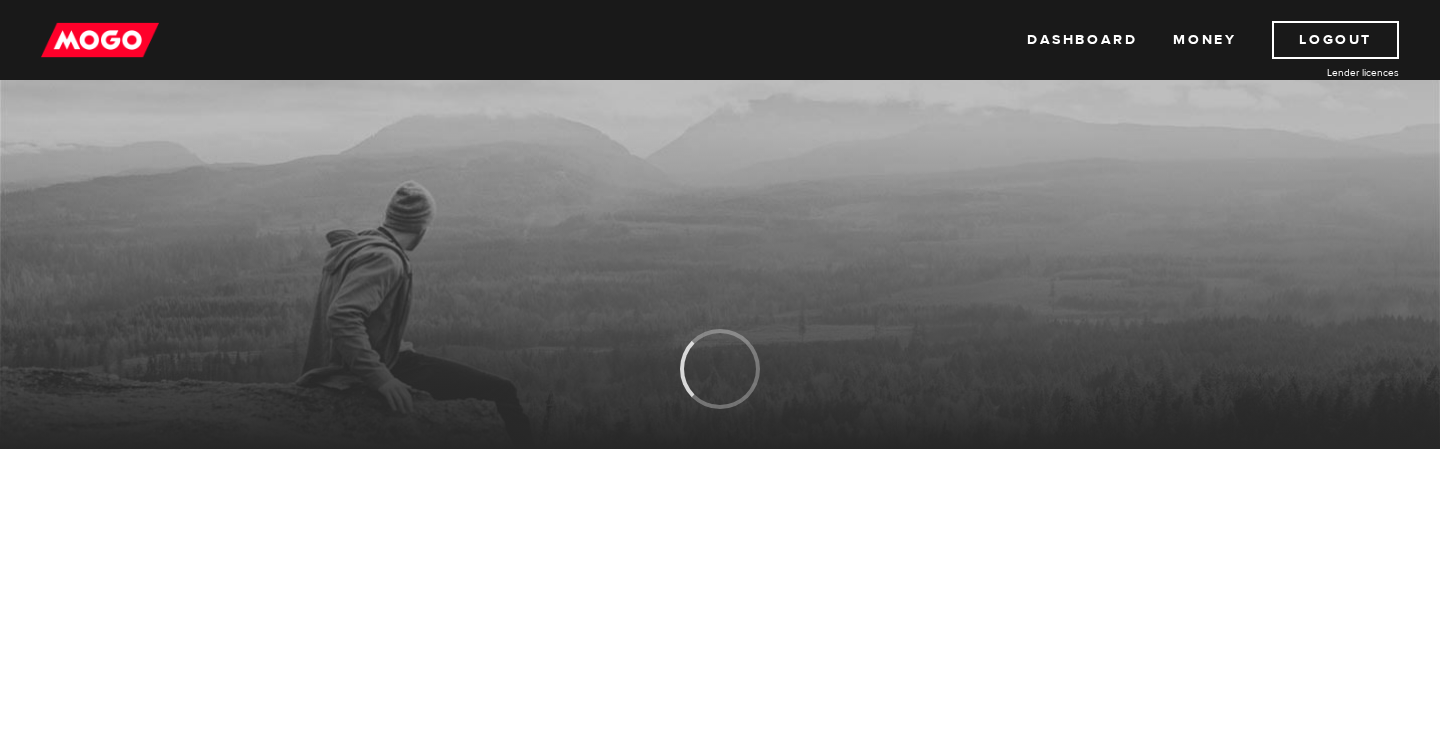 scroll, scrollTop: 0, scrollLeft: 0, axis: both 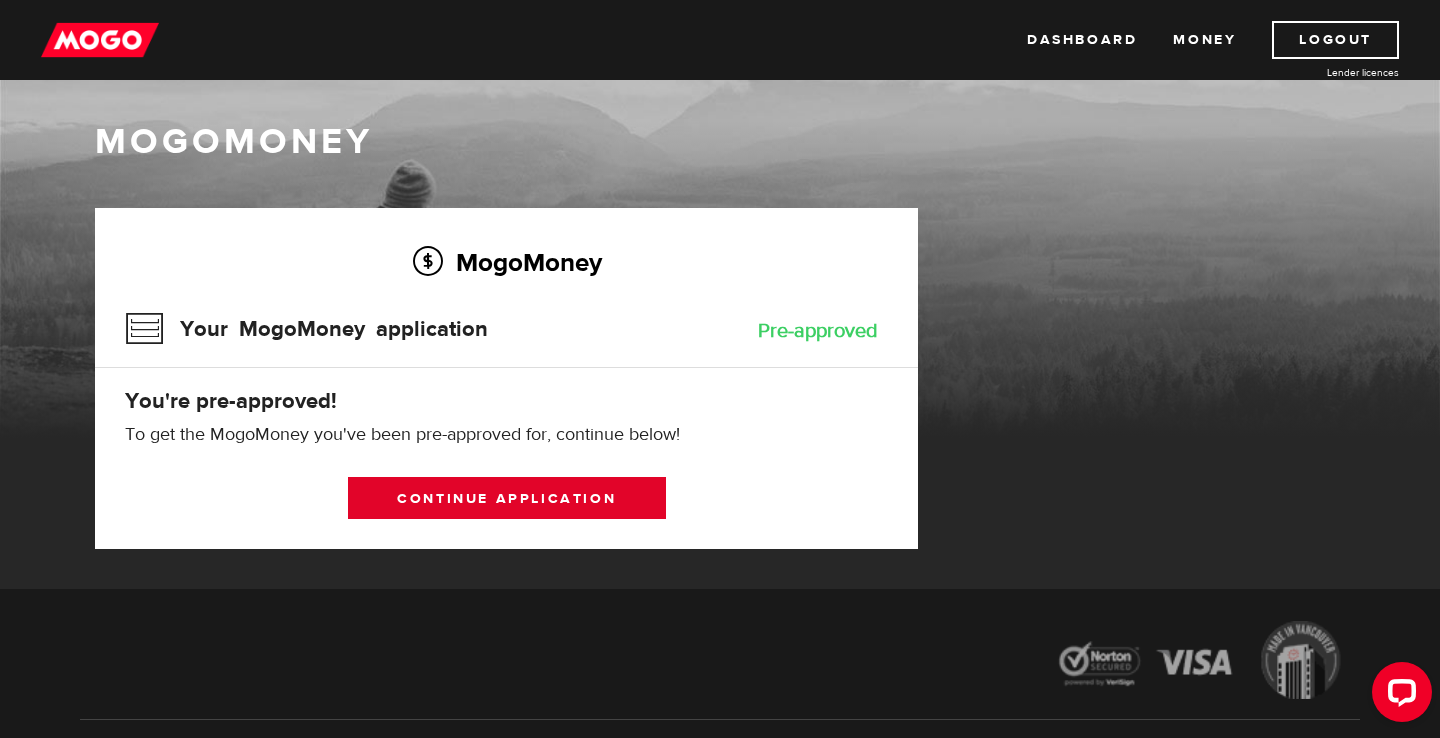 click on "Continue application" at bounding box center [507, 498] 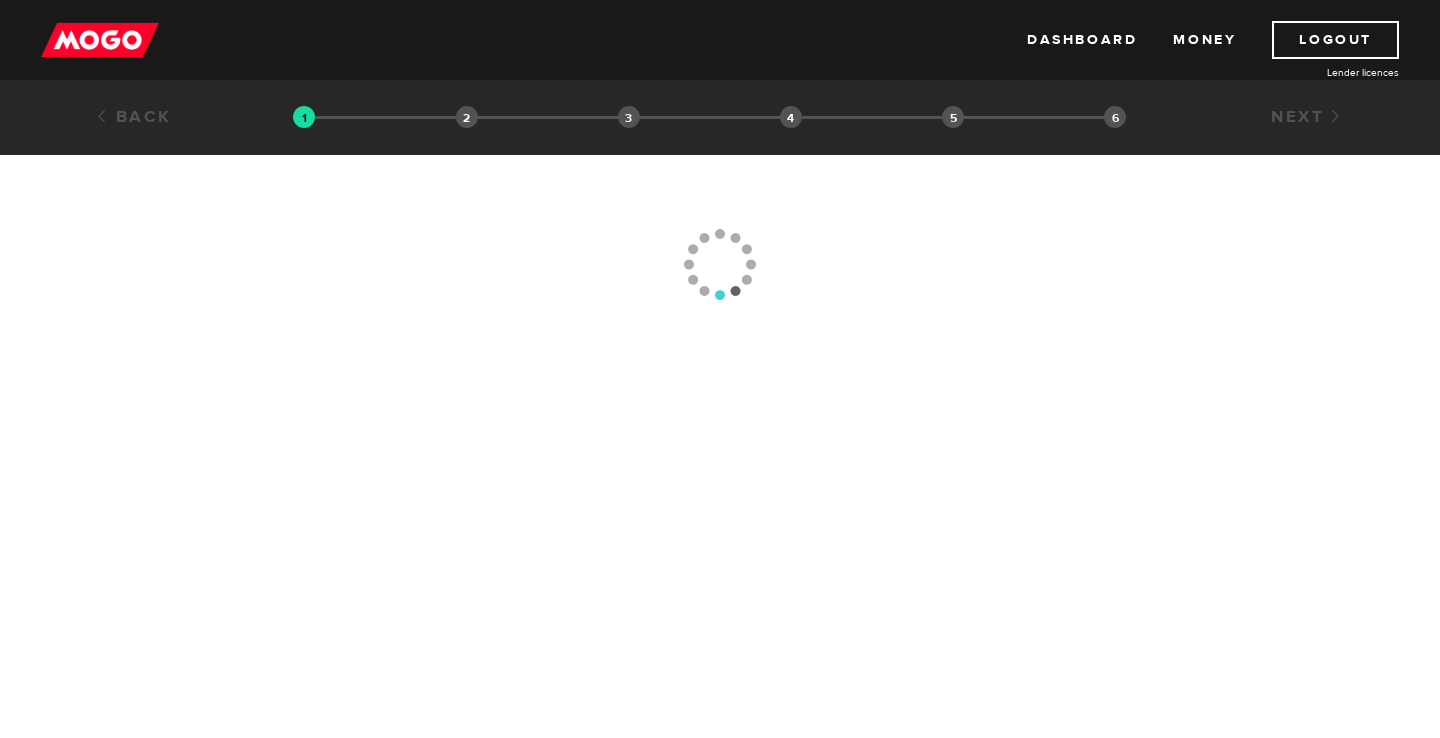 scroll, scrollTop: 0, scrollLeft: 0, axis: both 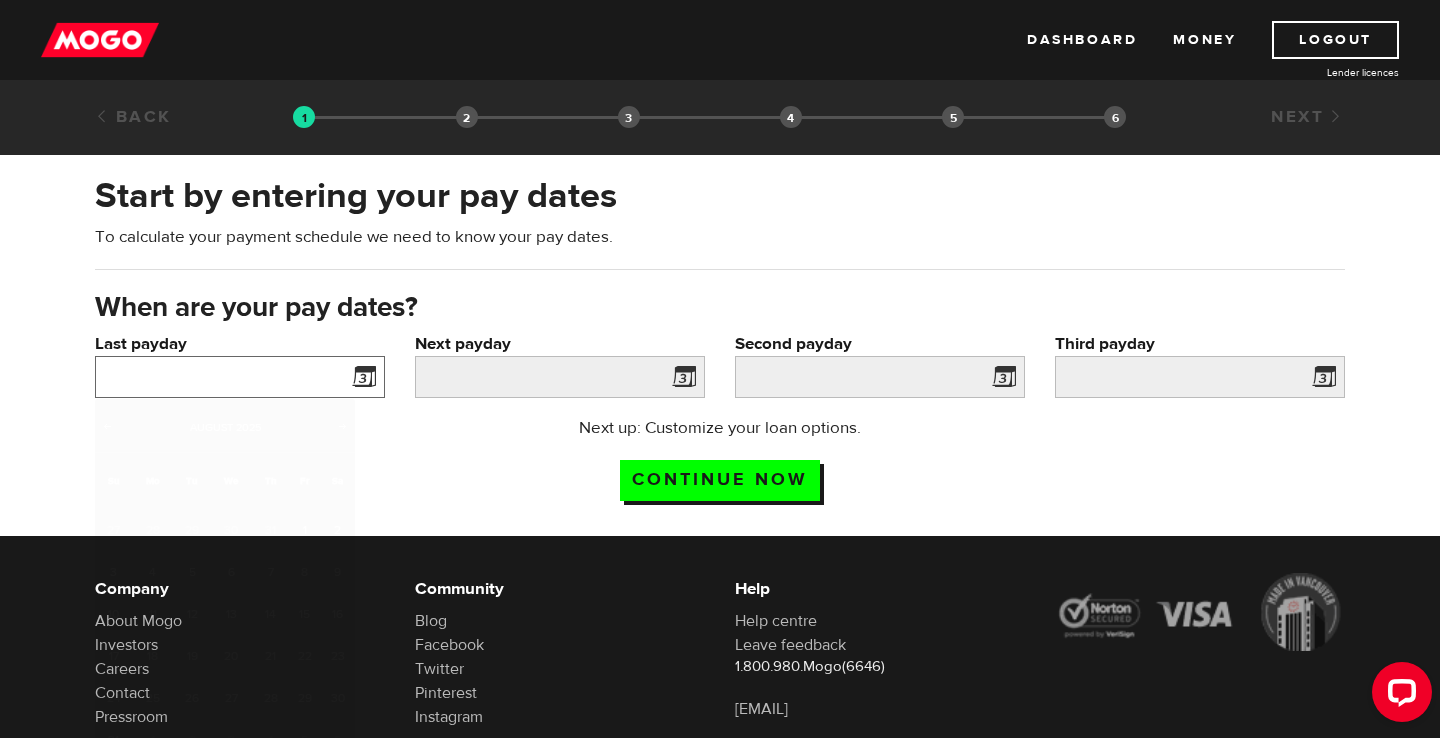 click on "Last payday" at bounding box center [240, 377] 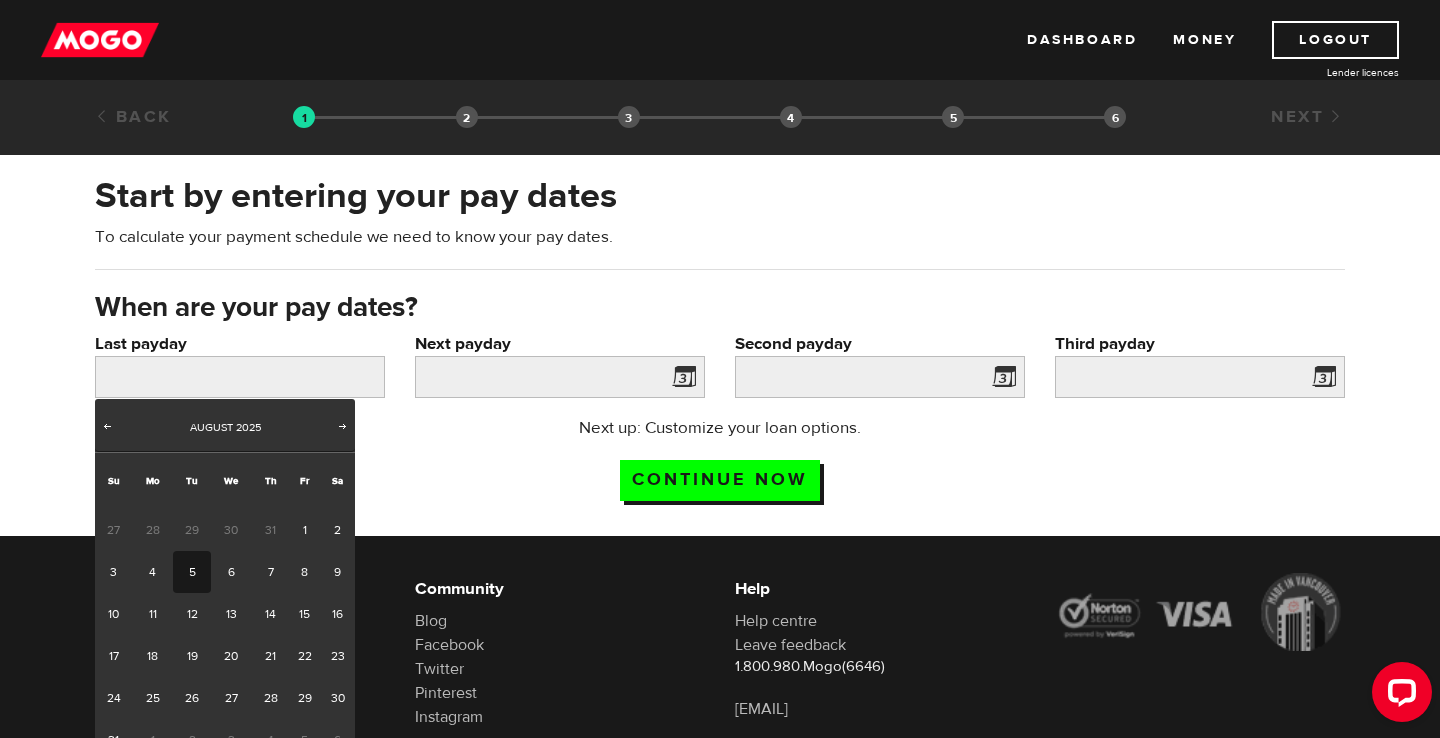 click on "Loan select" at bounding box center (467, 117) 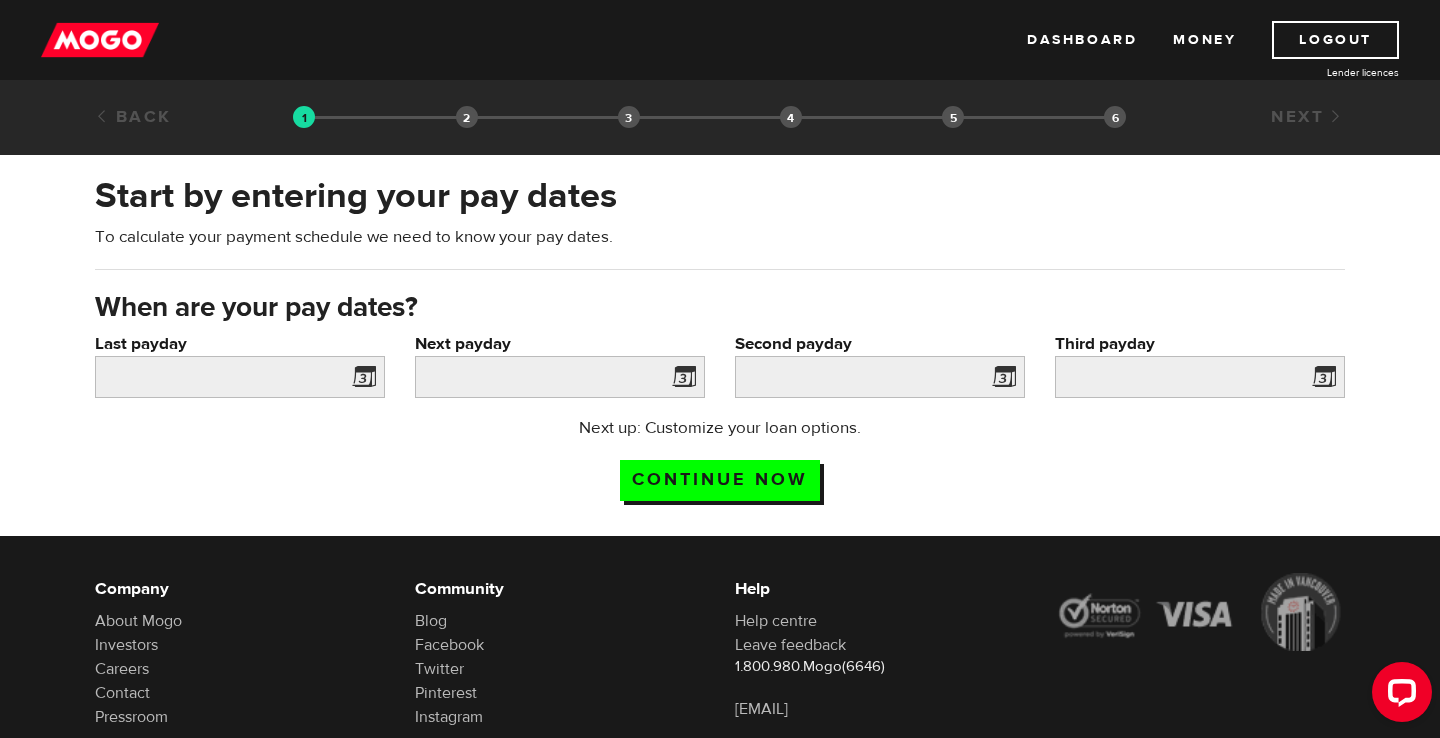 click on "Loan select" at bounding box center (467, 117) 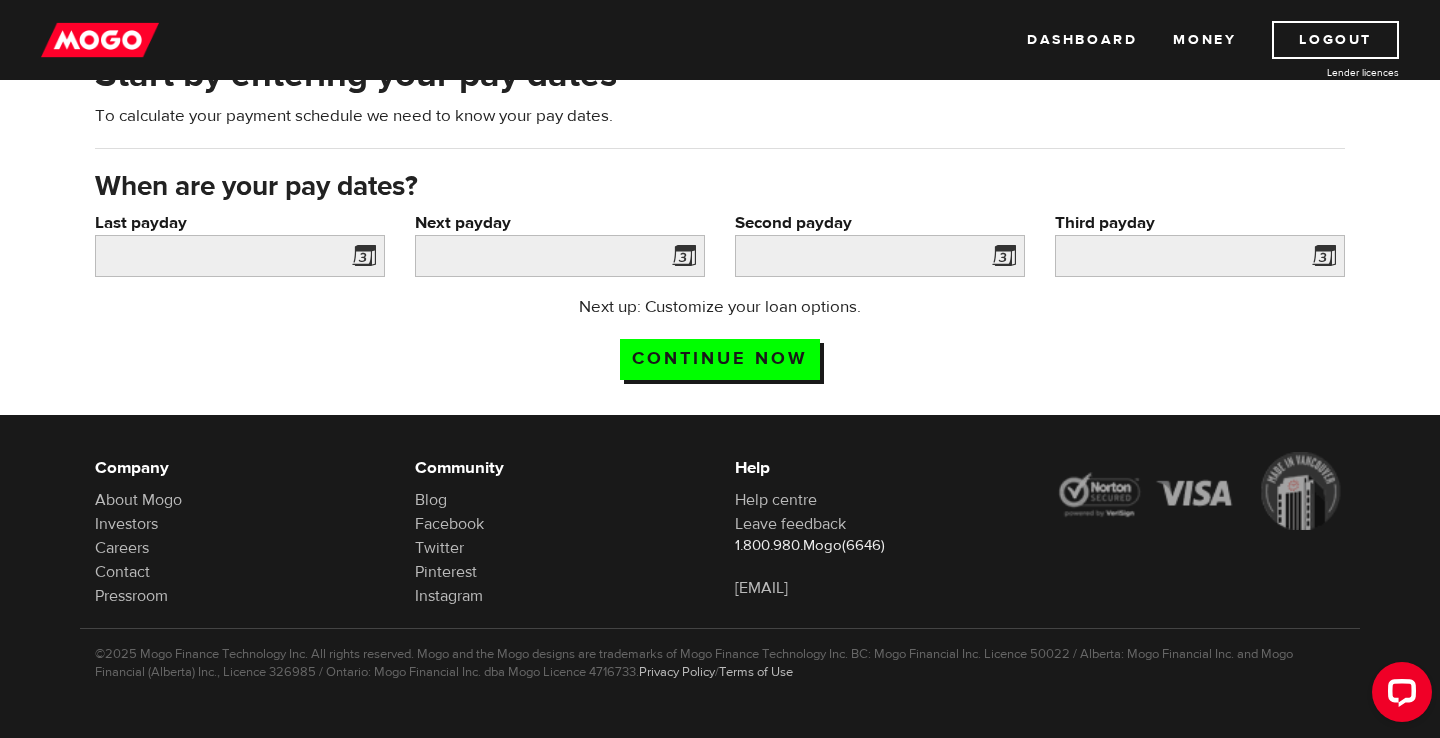 scroll, scrollTop: 116, scrollLeft: 0, axis: vertical 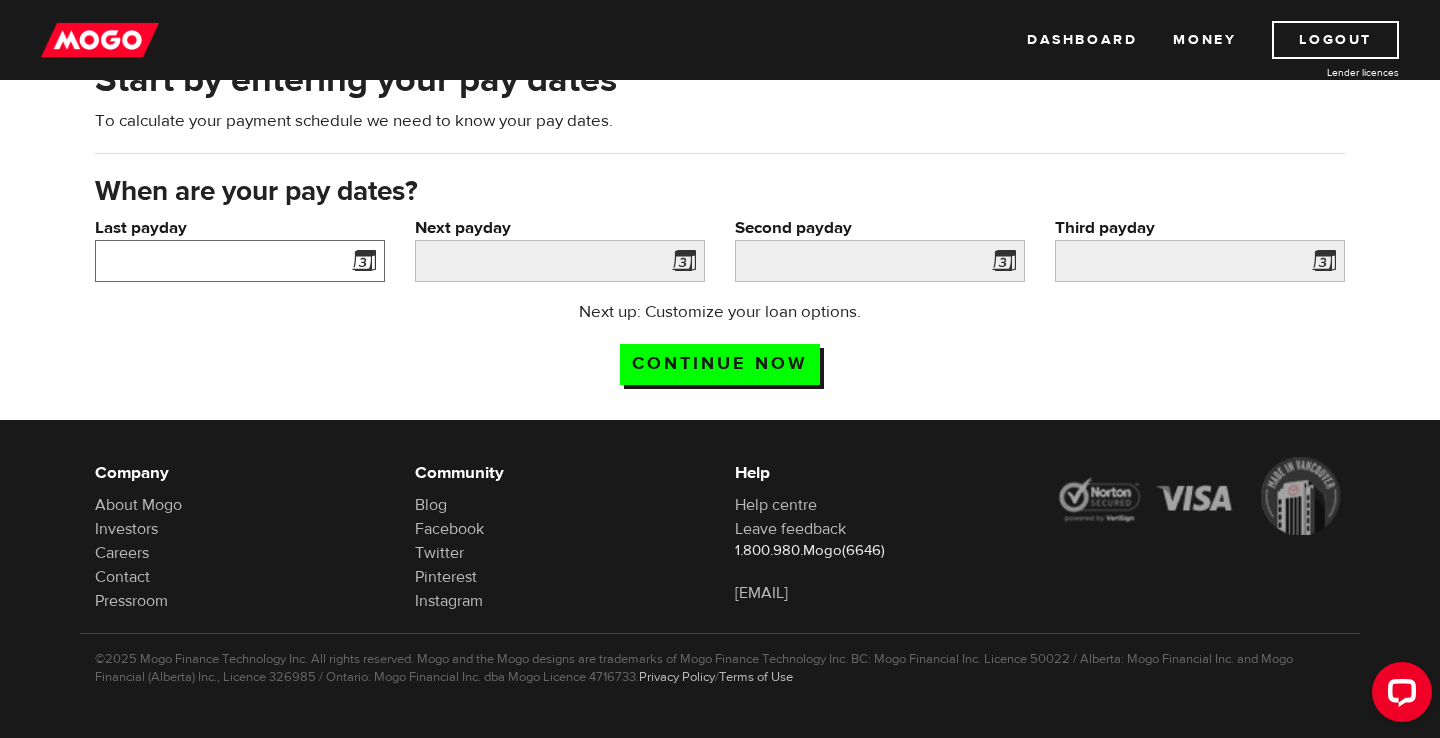 click on "Last payday" at bounding box center (240, 261) 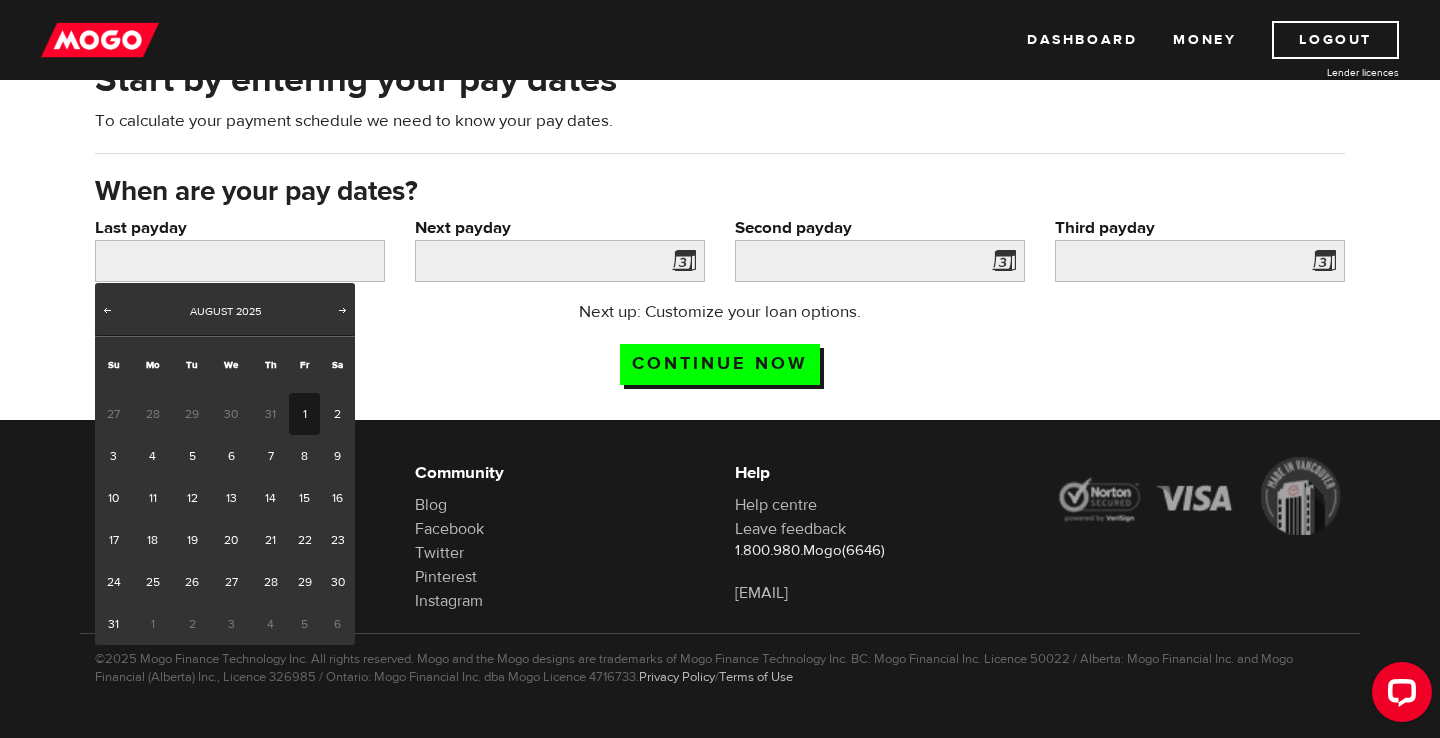 click on "1" at bounding box center (304, 414) 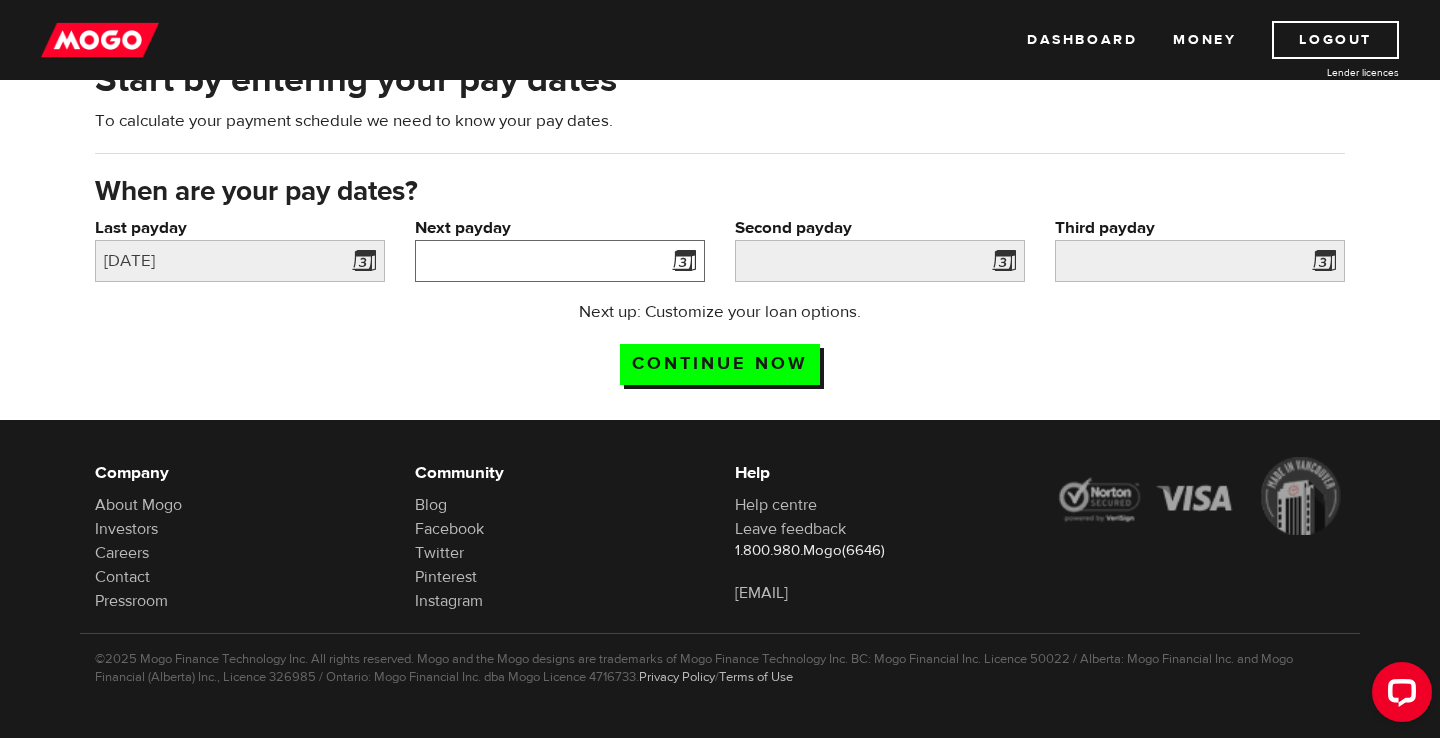click on "Next payday" at bounding box center [560, 261] 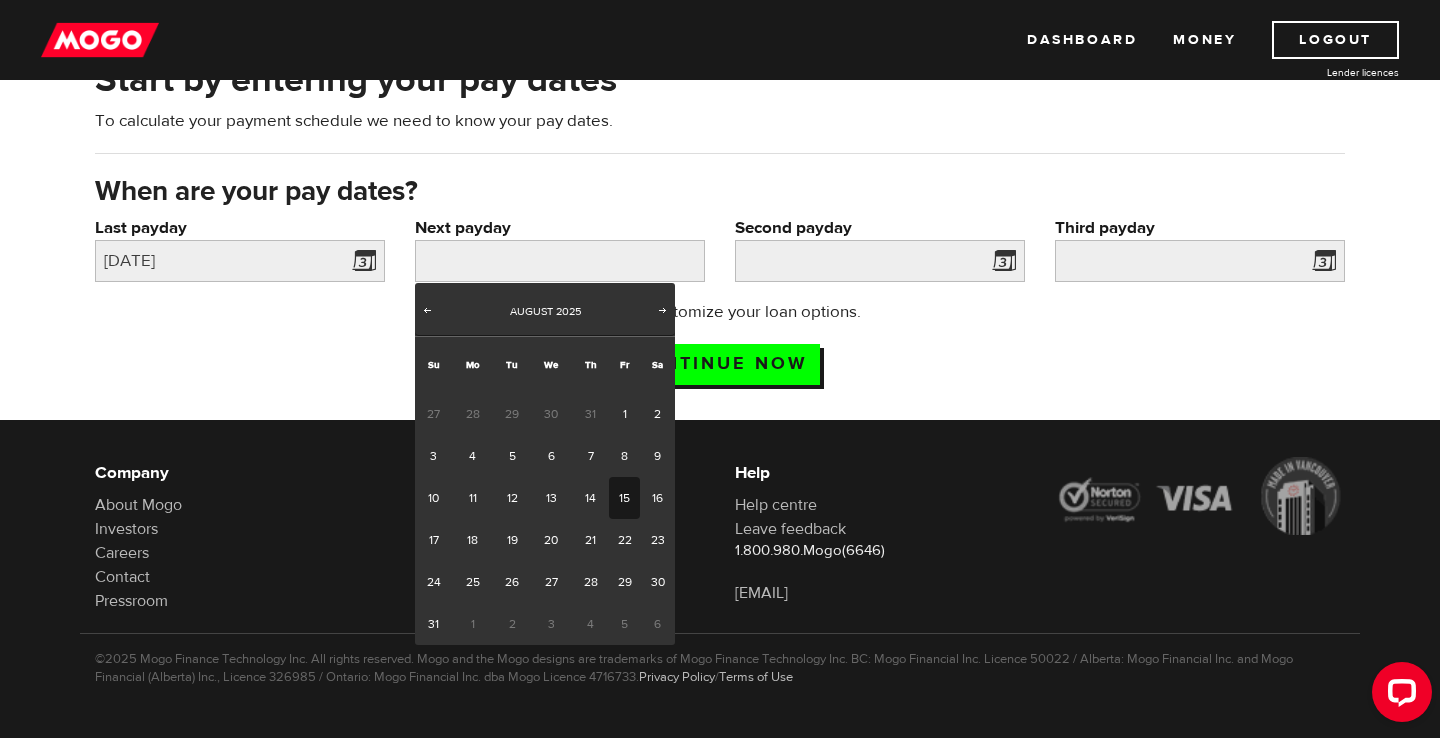 click on "15" at bounding box center [624, 498] 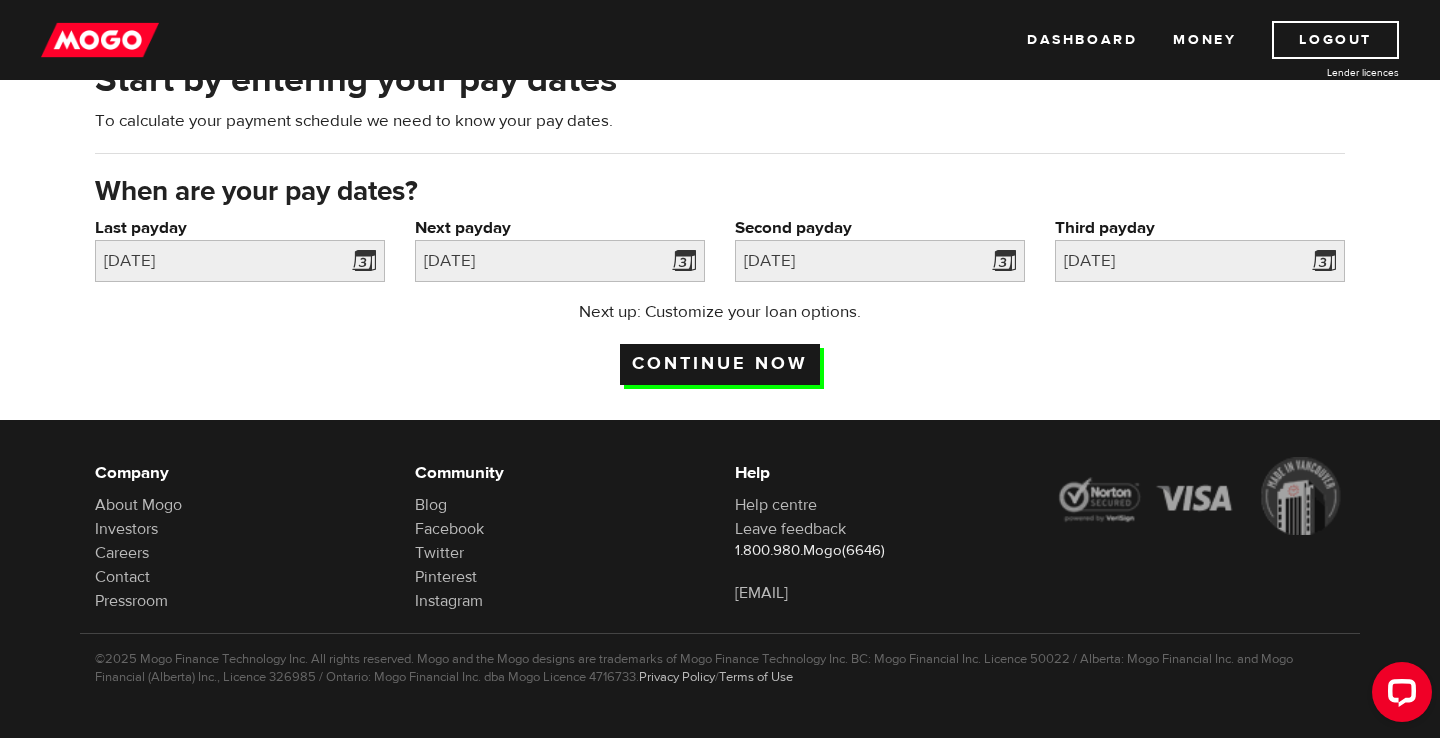 click on "Continue now" at bounding box center (720, 364) 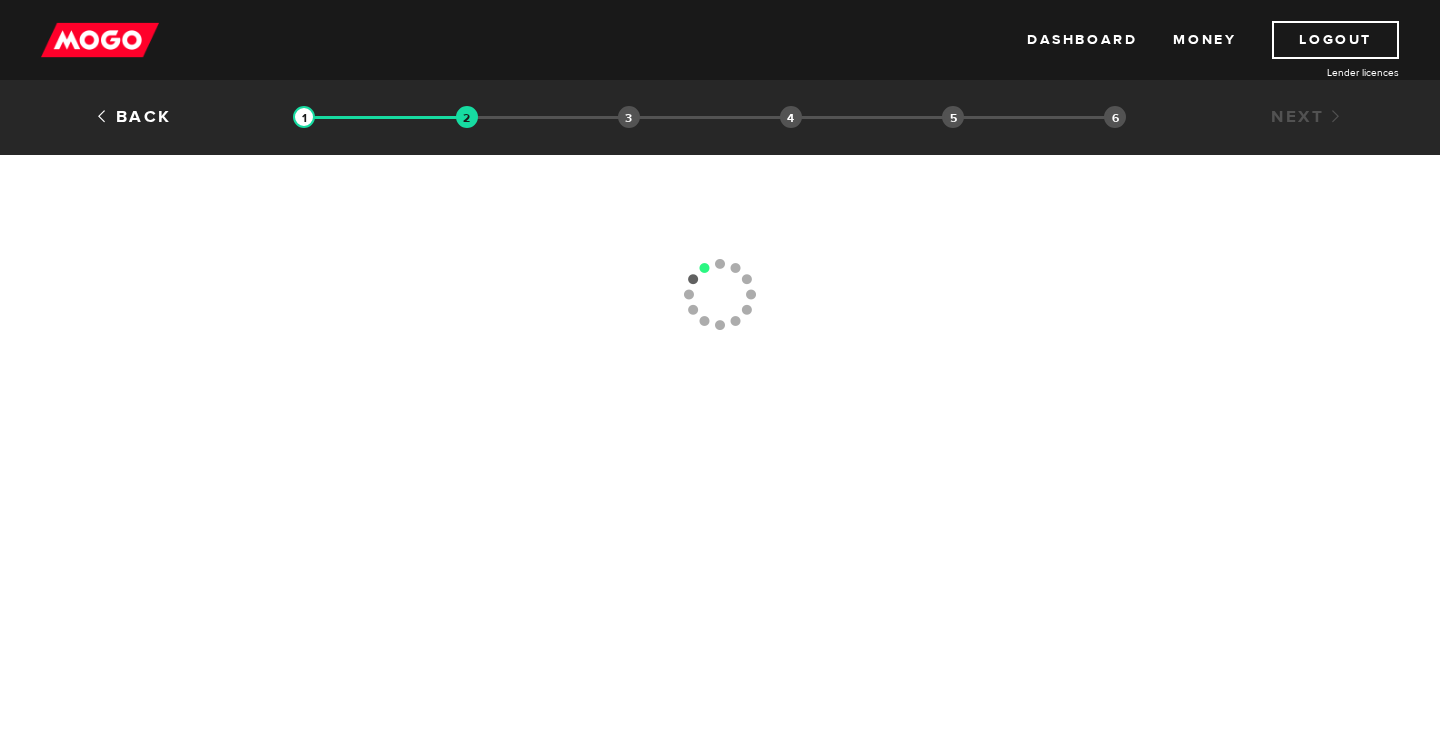 scroll, scrollTop: 0, scrollLeft: 0, axis: both 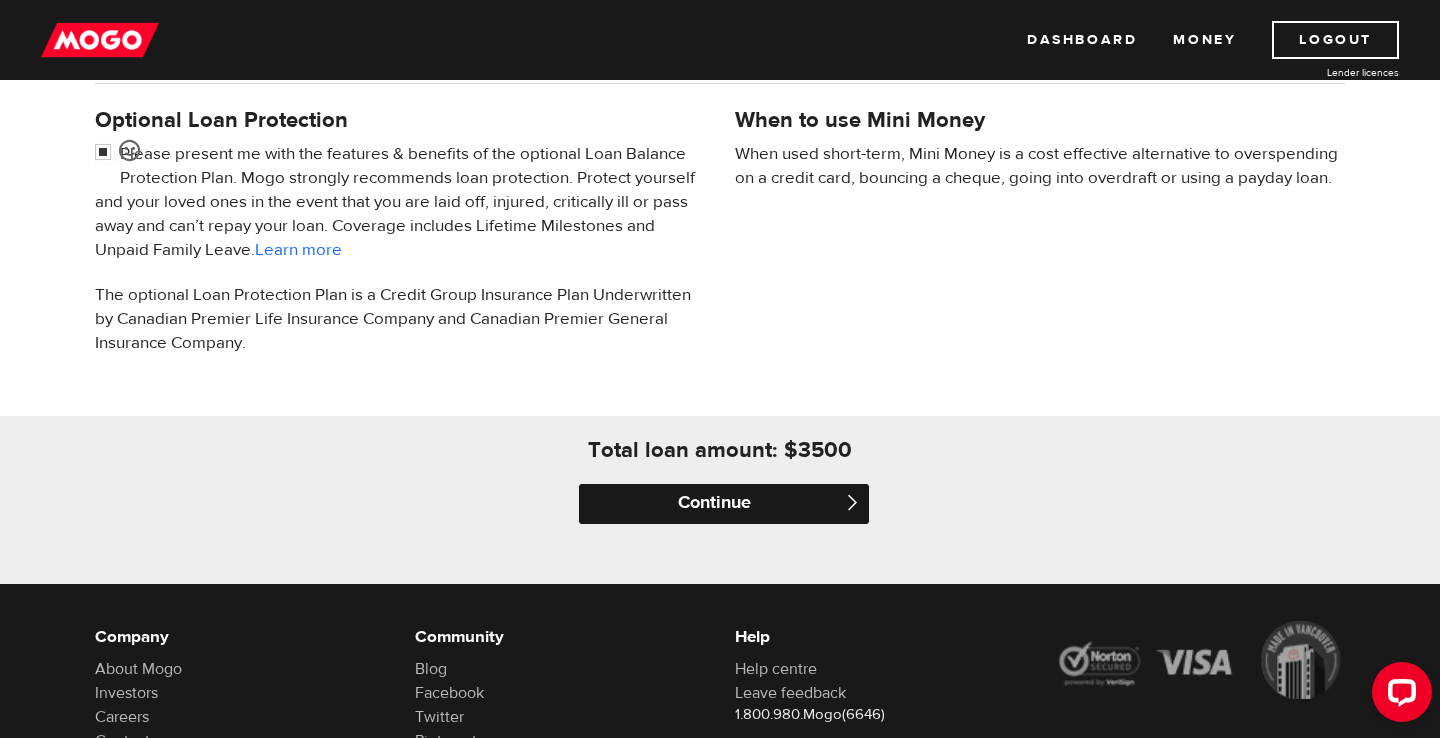 click on "Continue" at bounding box center (724, 504) 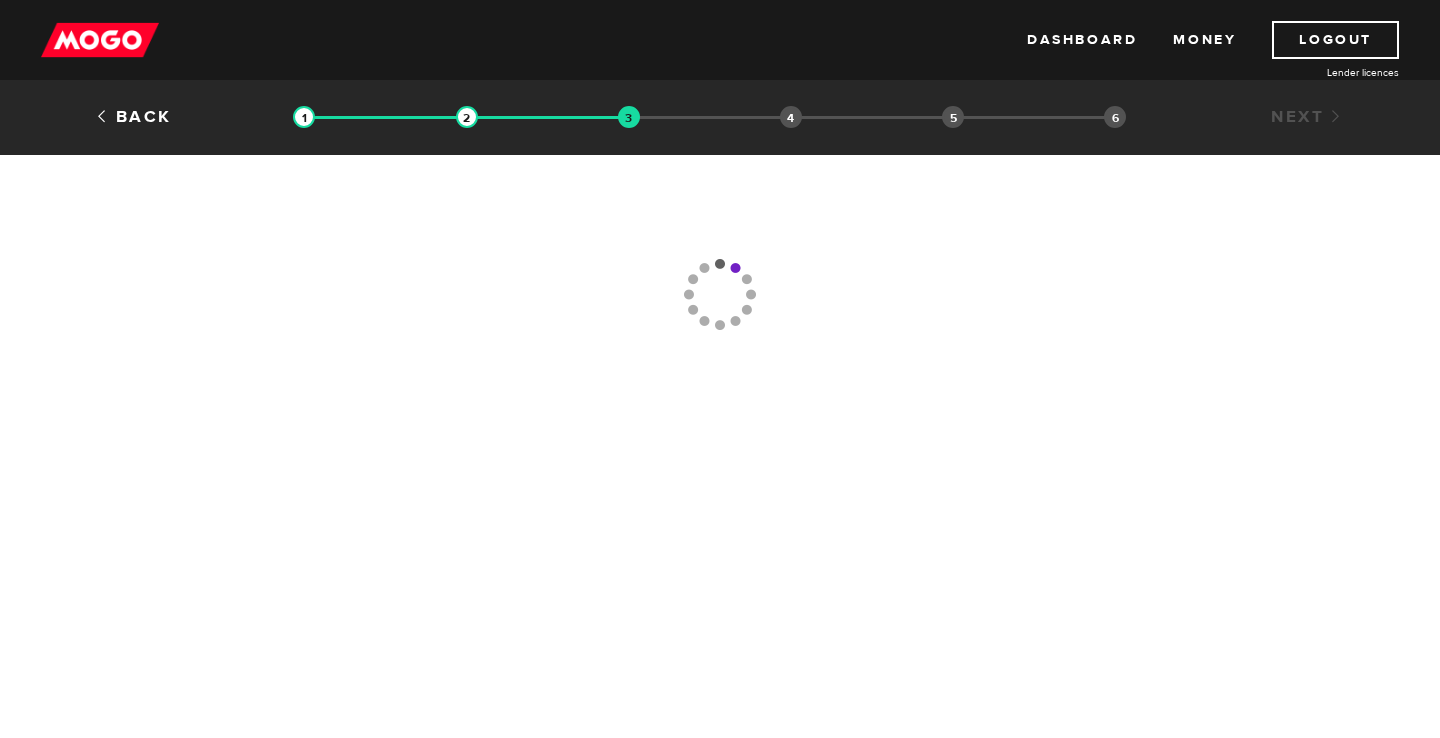 scroll, scrollTop: 0, scrollLeft: 0, axis: both 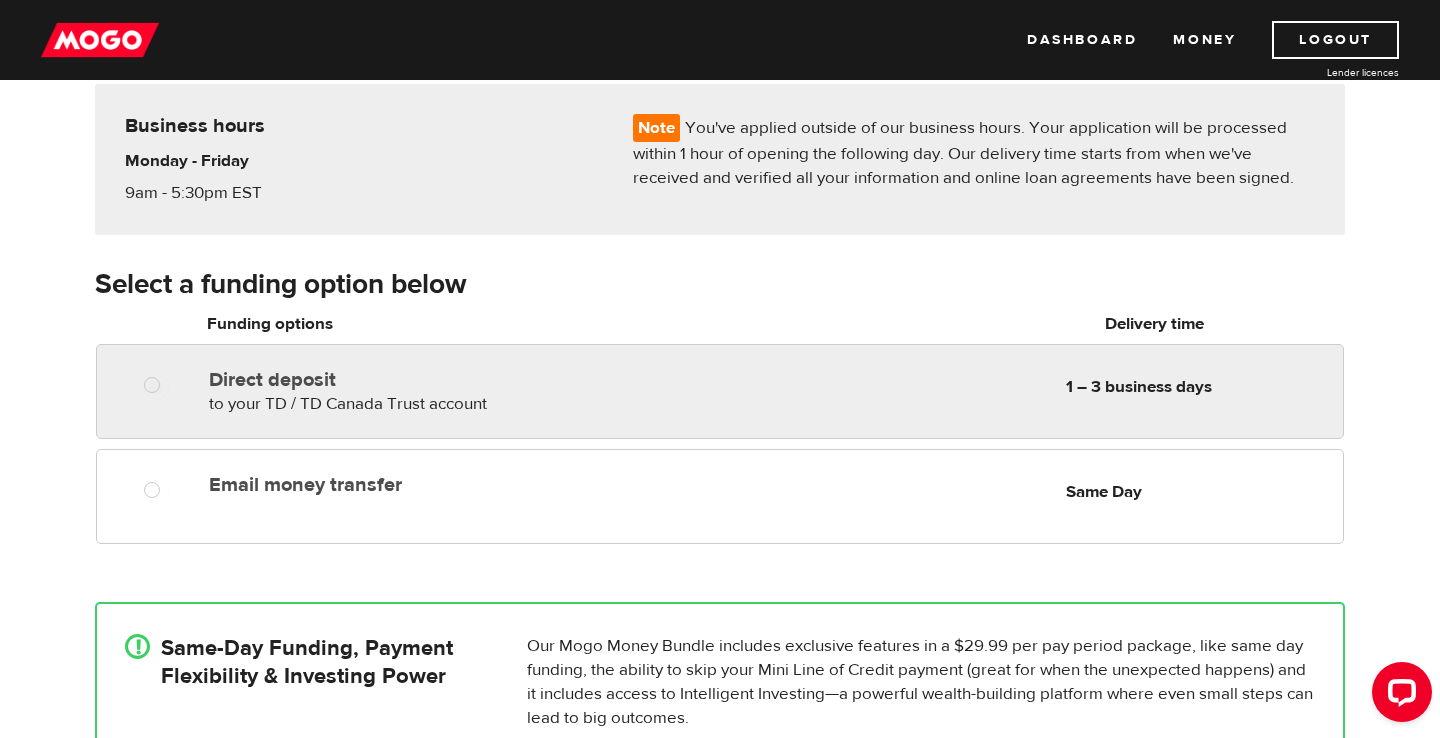 radio on "true" 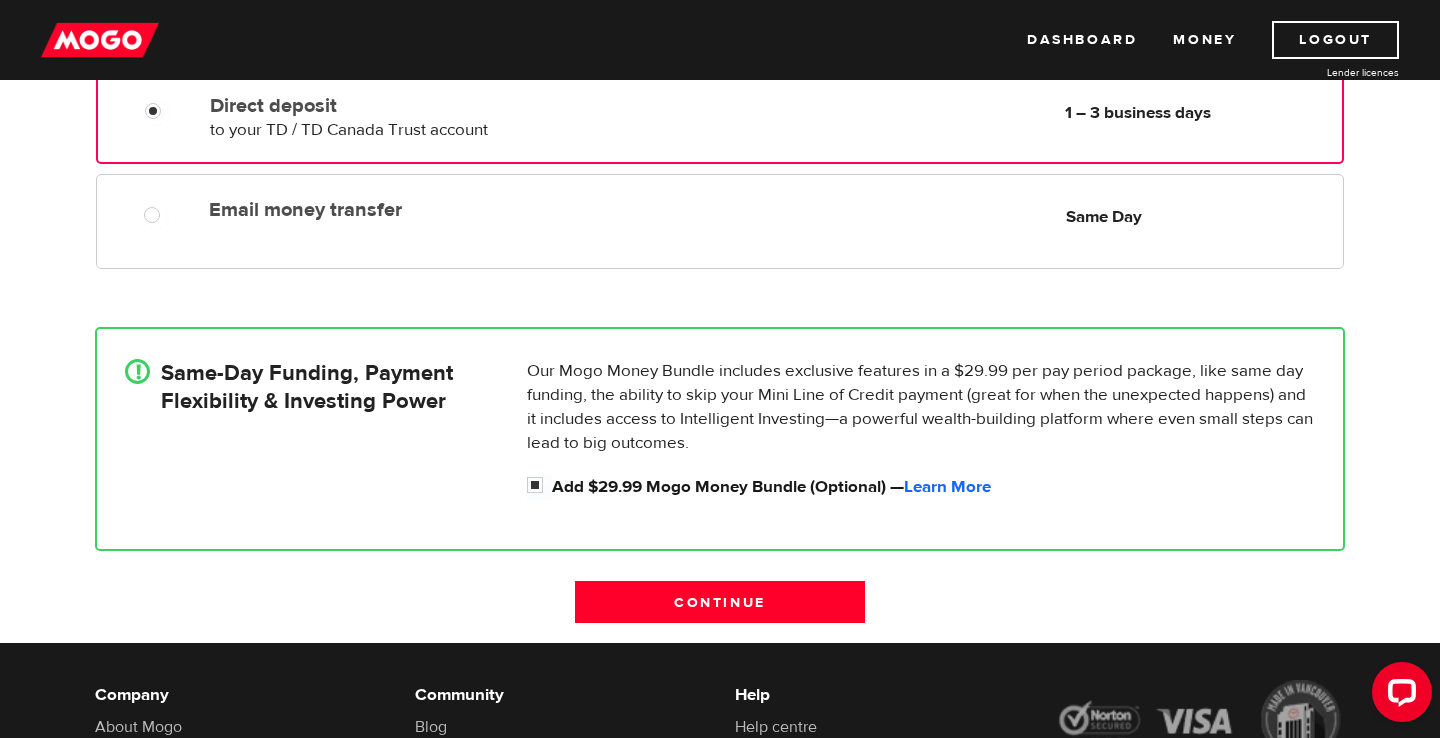 scroll, scrollTop: 456, scrollLeft: 0, axis: vertical 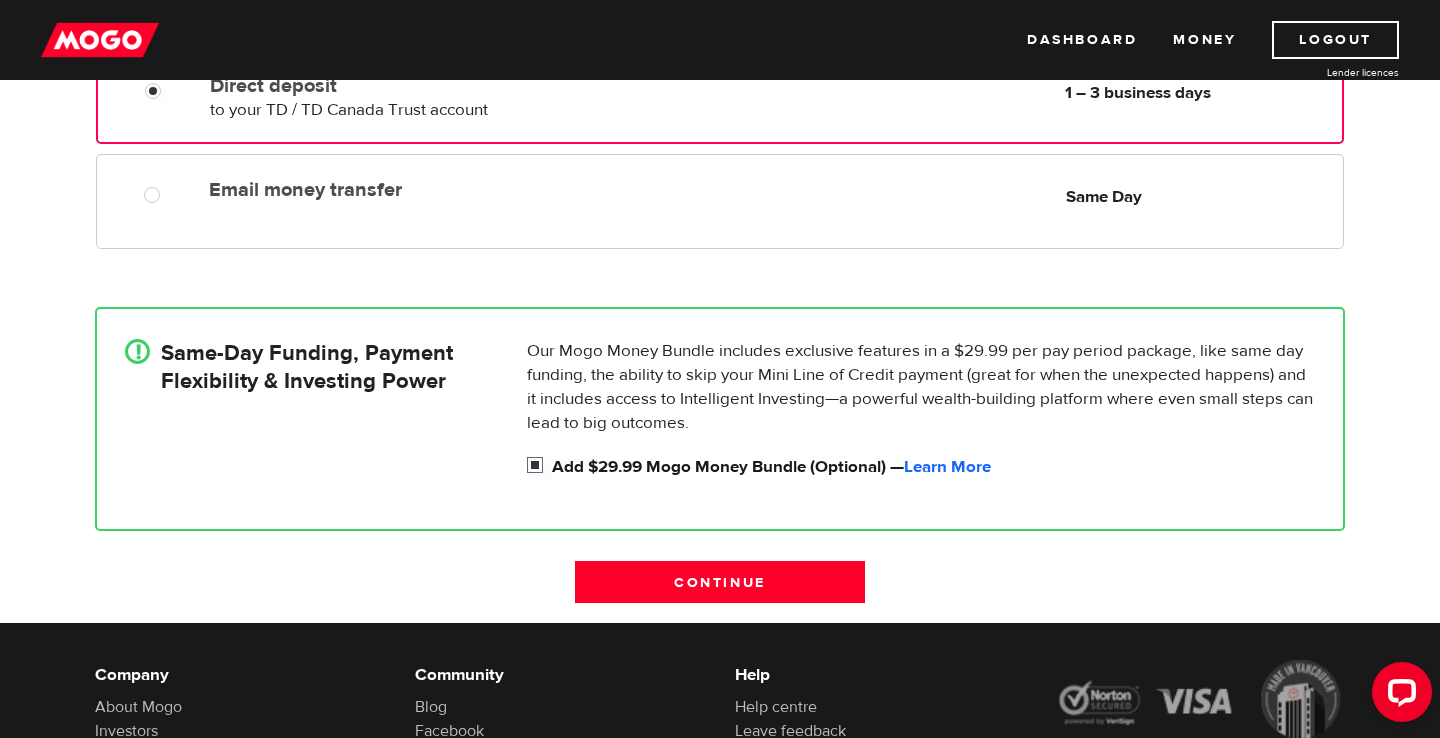 click on "Add $29.99 Mogo Money Bundle (Optional) —  Learn More" at bounding box center (539, 467) 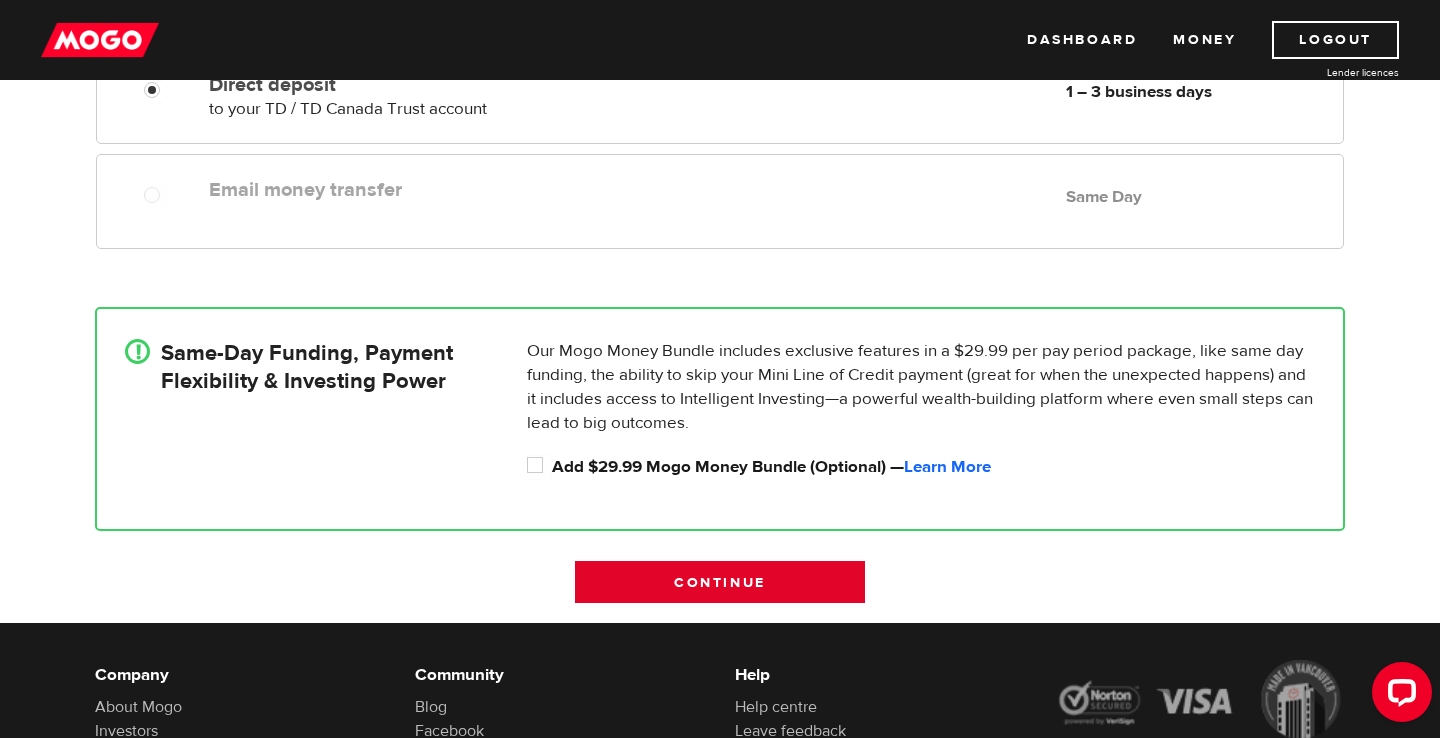 click on "Continue" at bounding box center [720, 582] 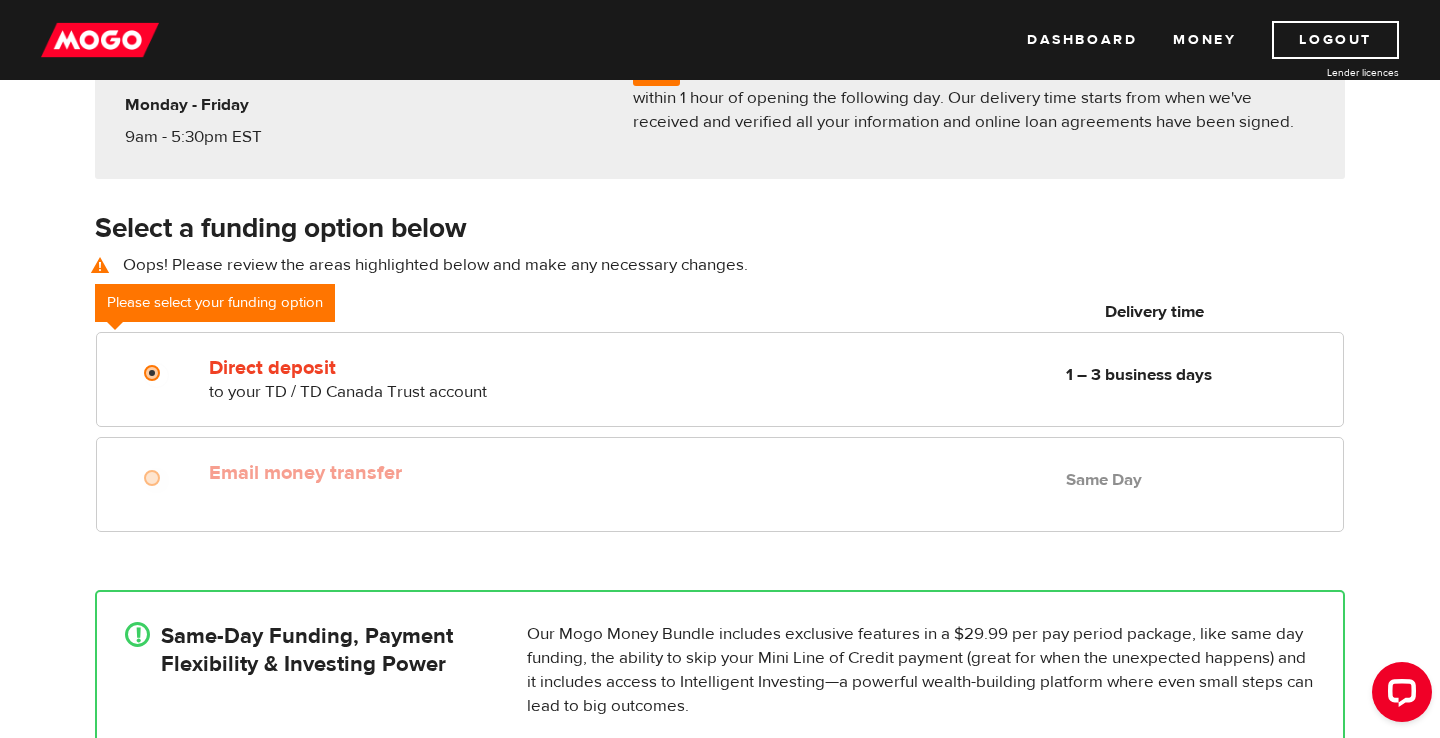 scroll, scrollTop: 200, scrollLeft: 0, axis: vertical 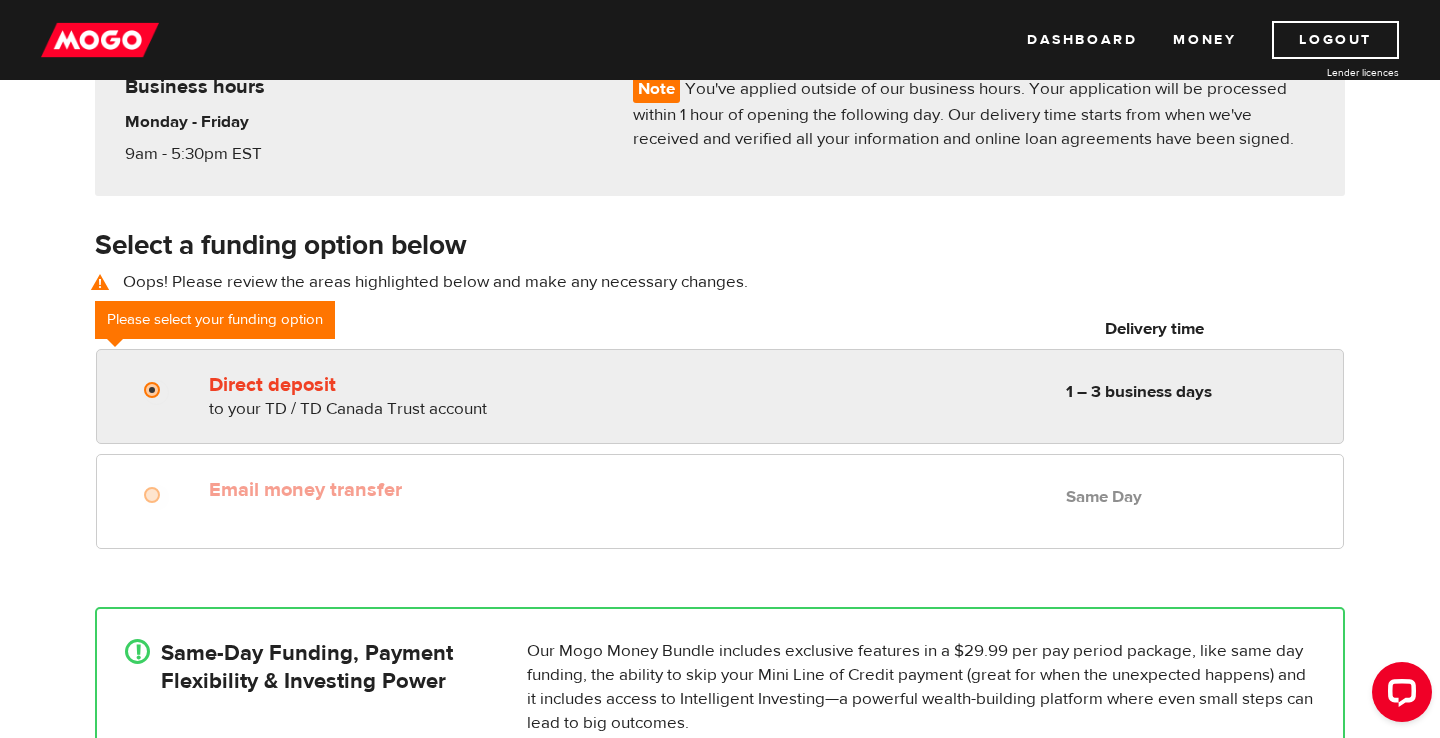 radio on "true" 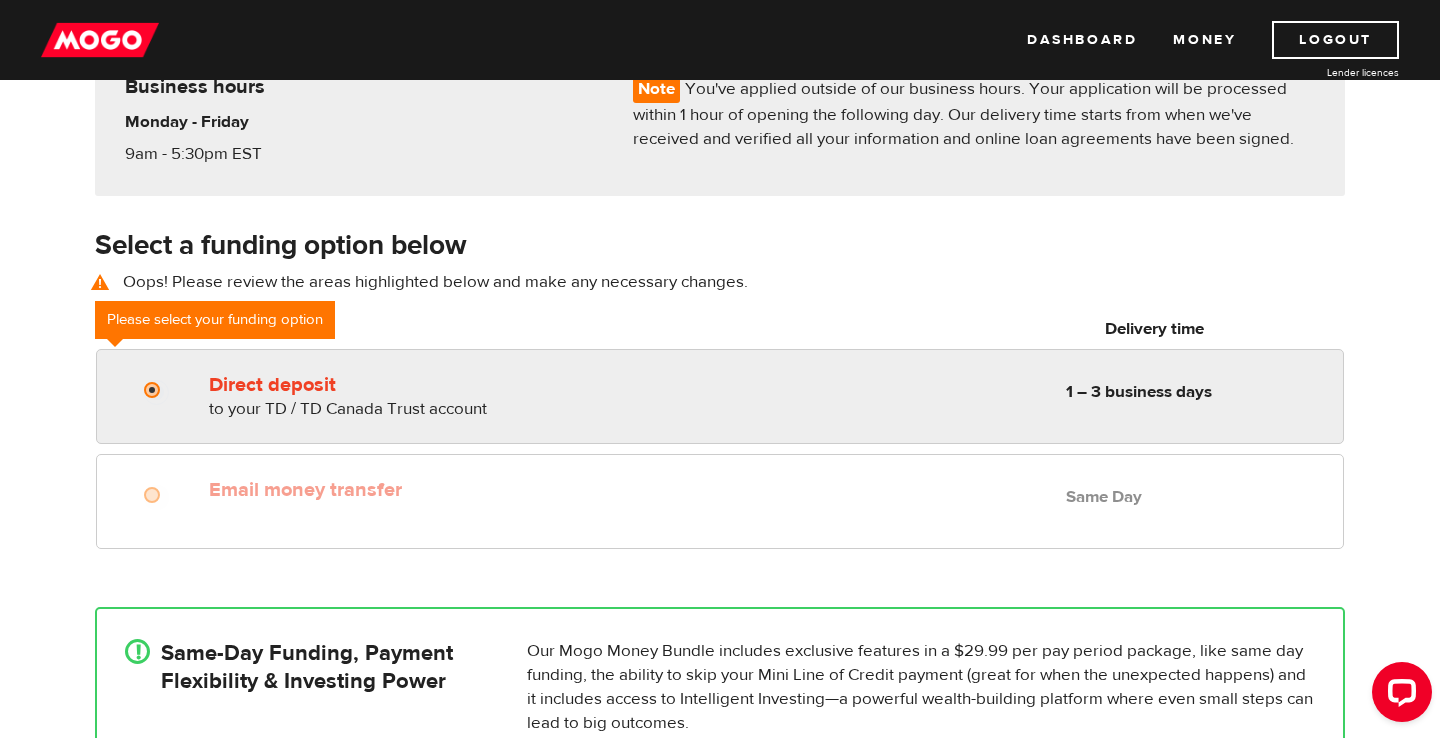 click on "Direct deposit to your TD / TD Canada Trust account Delivery in  1 – 3 business days" at bounding box center (439, 393) 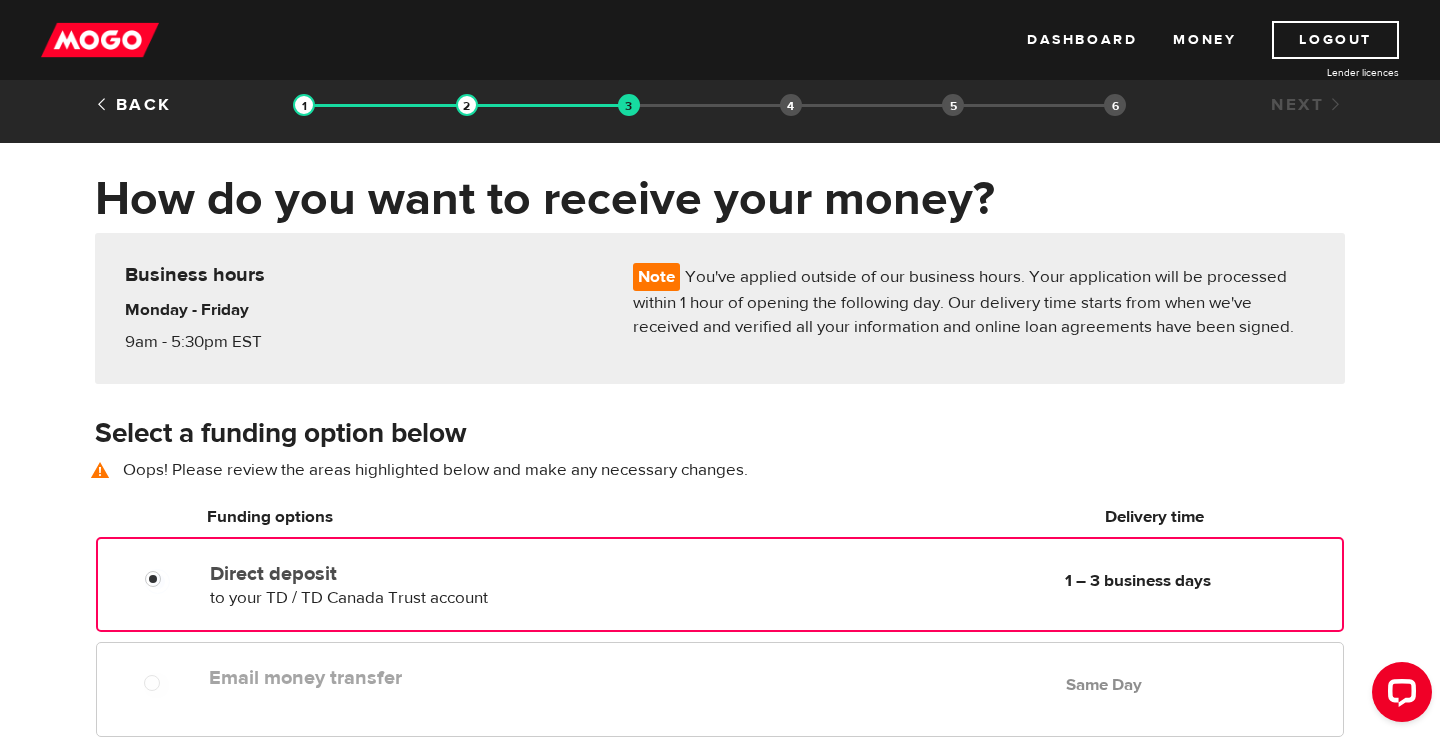 scroll, scrollTop: 646, scrollLeft: 0, axis: vertical 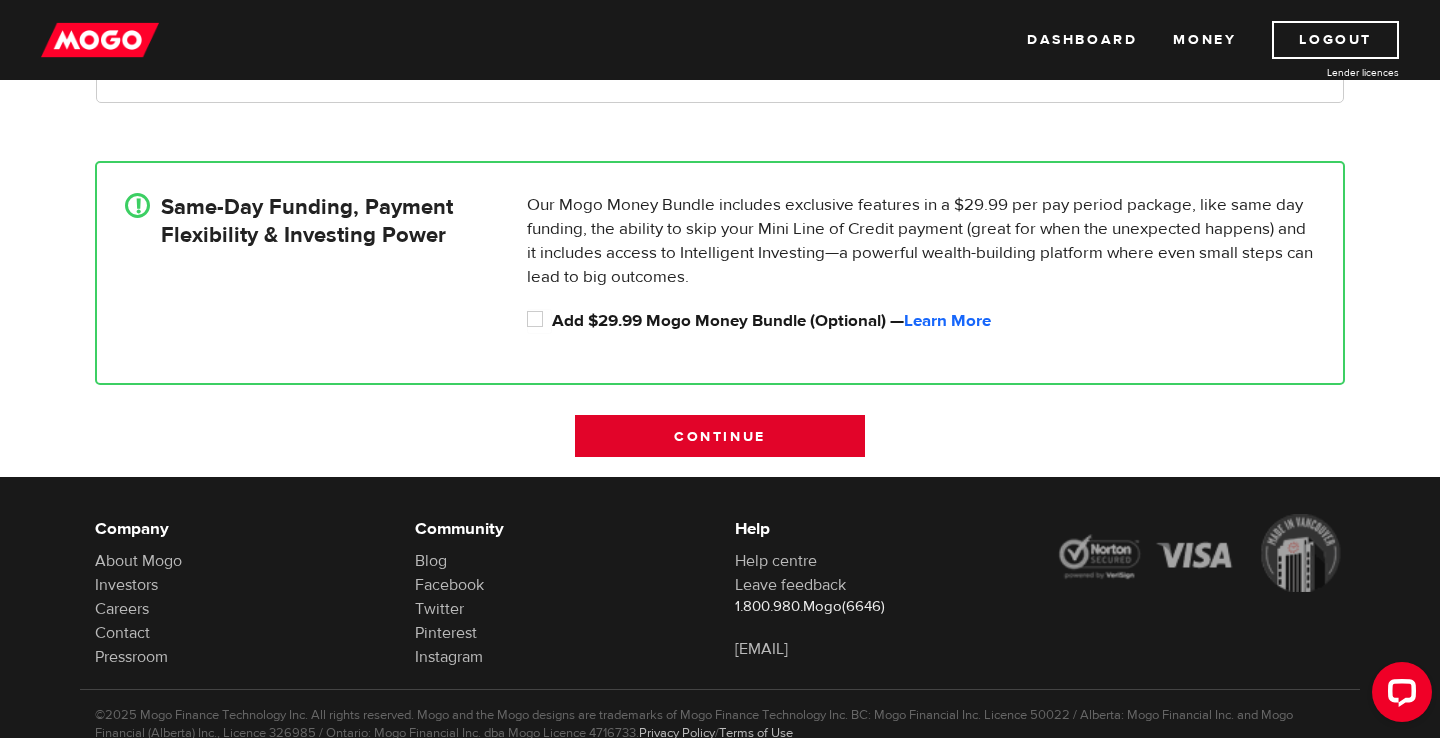 click on "Continue" at bounding box center [720, 436] 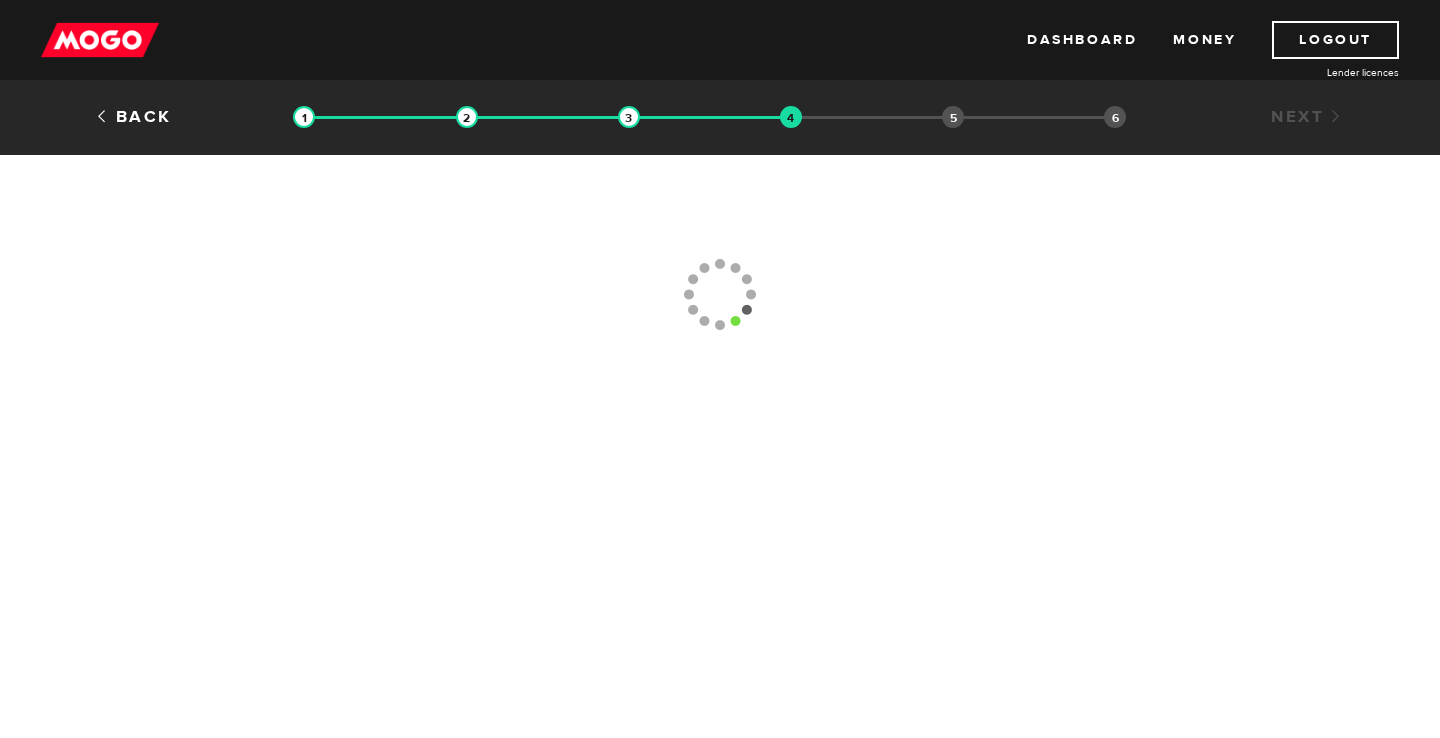 scroll, scrollTop: 0, scrollLeft: 0, axis: both 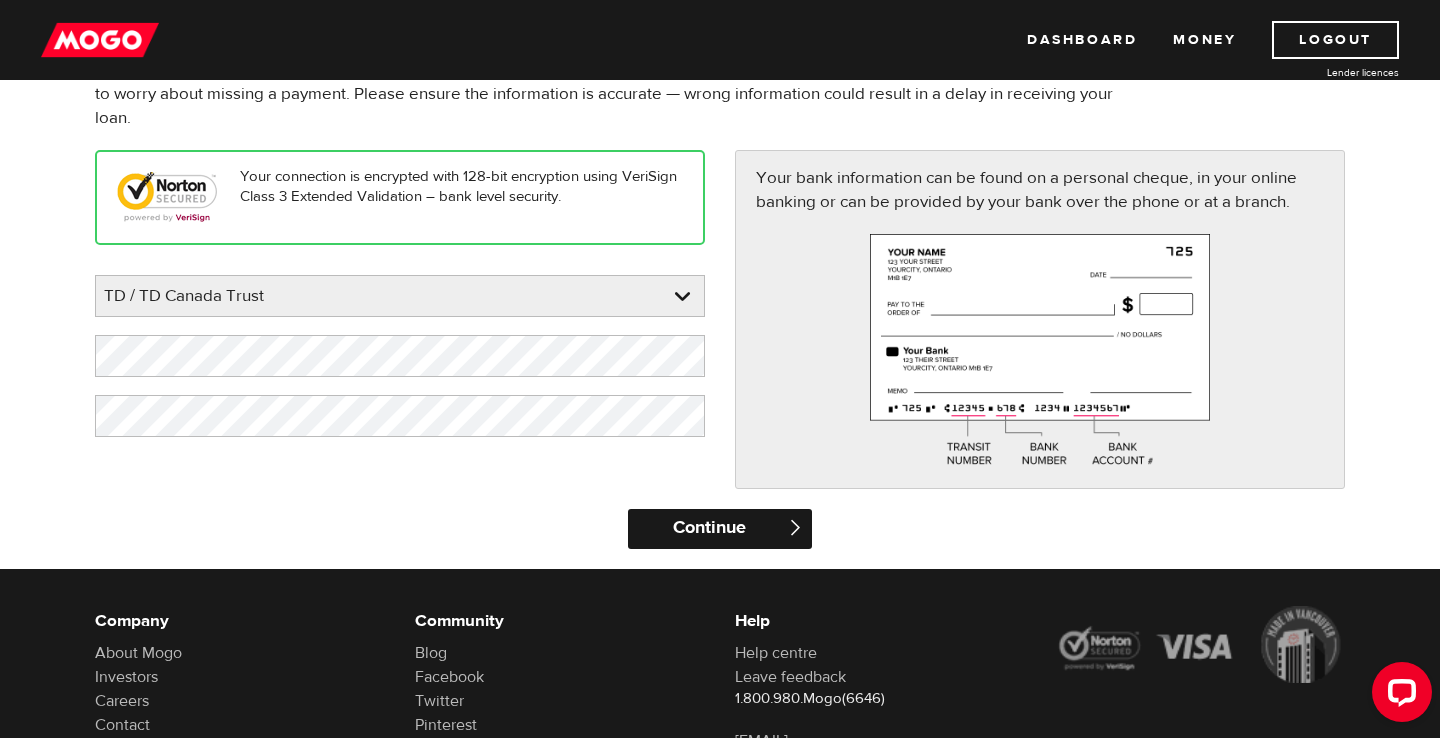 click on "Continue" at bounding box center (719, 529) 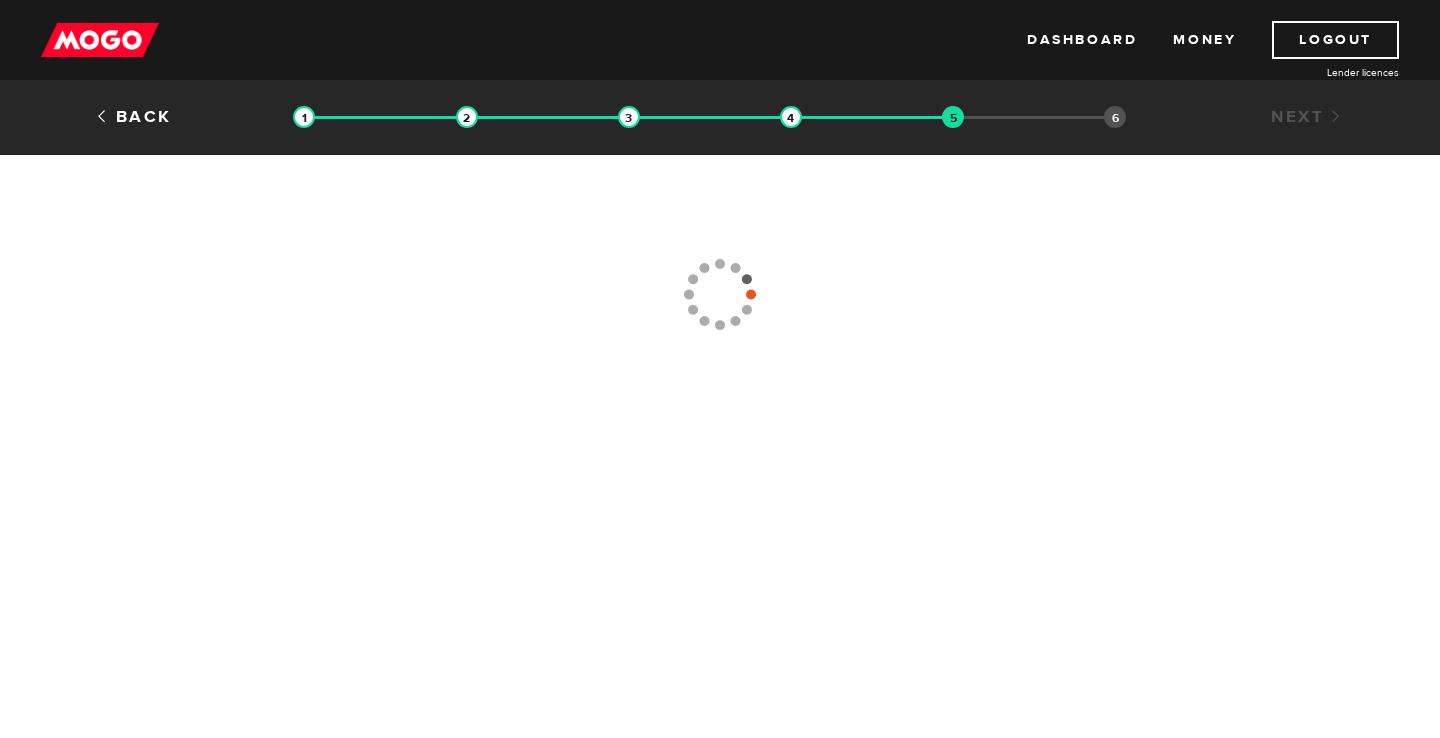 scroll, scrollTop: 0, scrollLeft: 0, axis: both 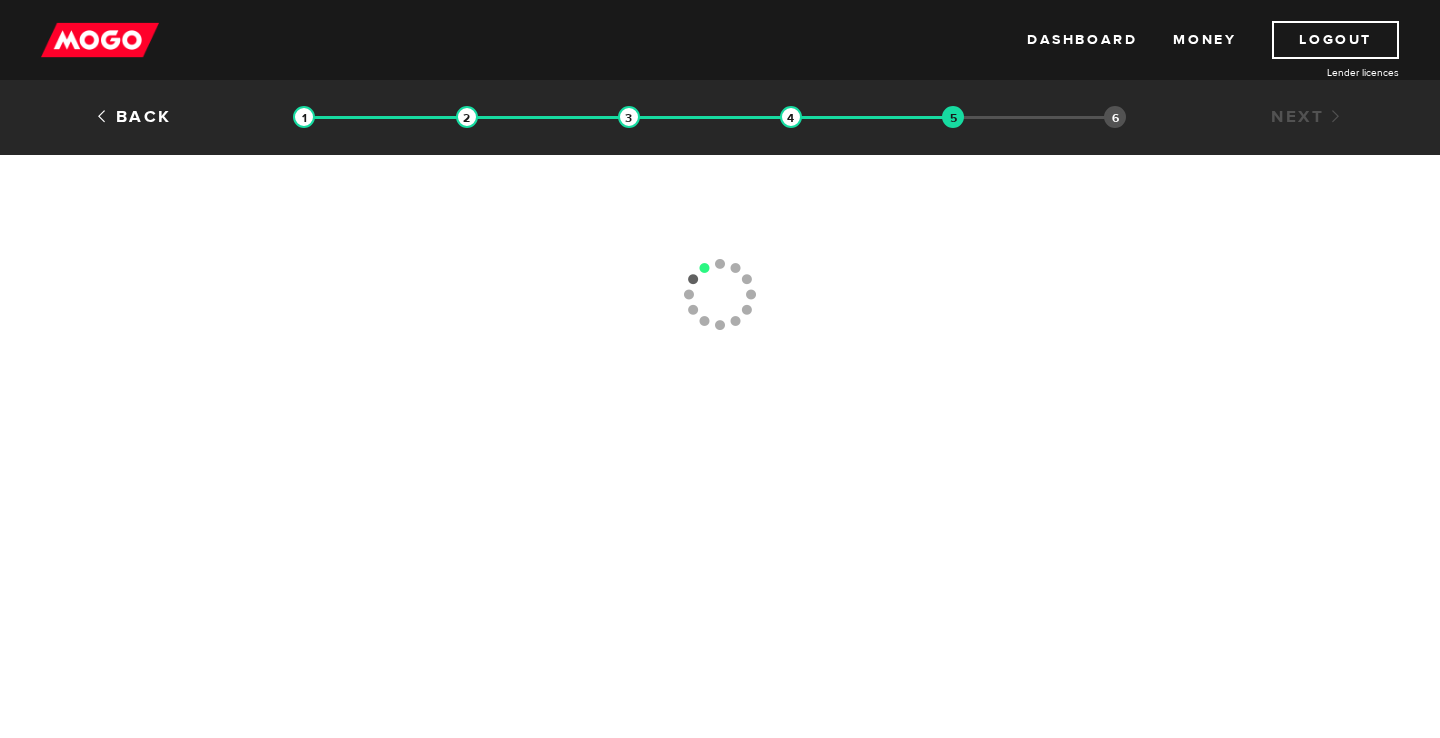 type on "(416) 446-6500" 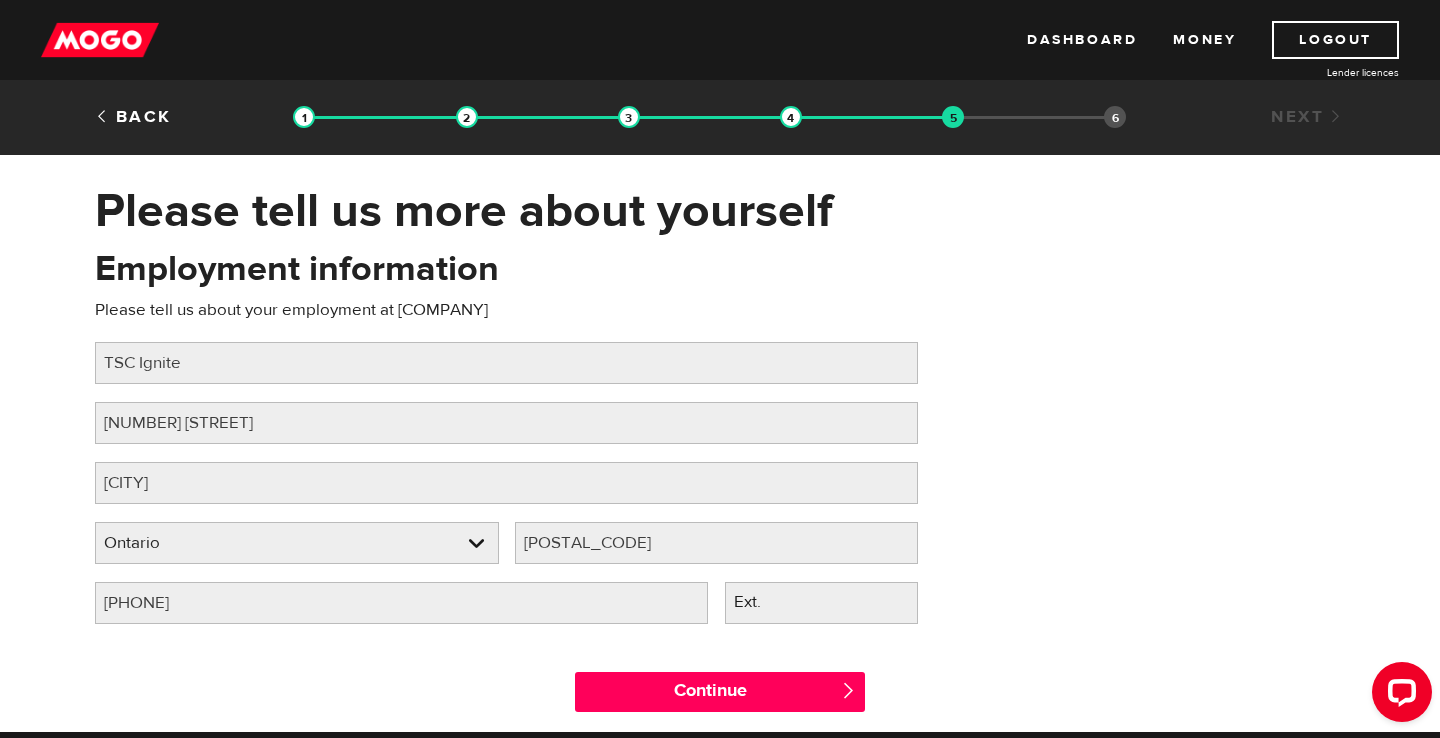 scroll, scrollTop: 0, scrollLeft: 0, axis: both 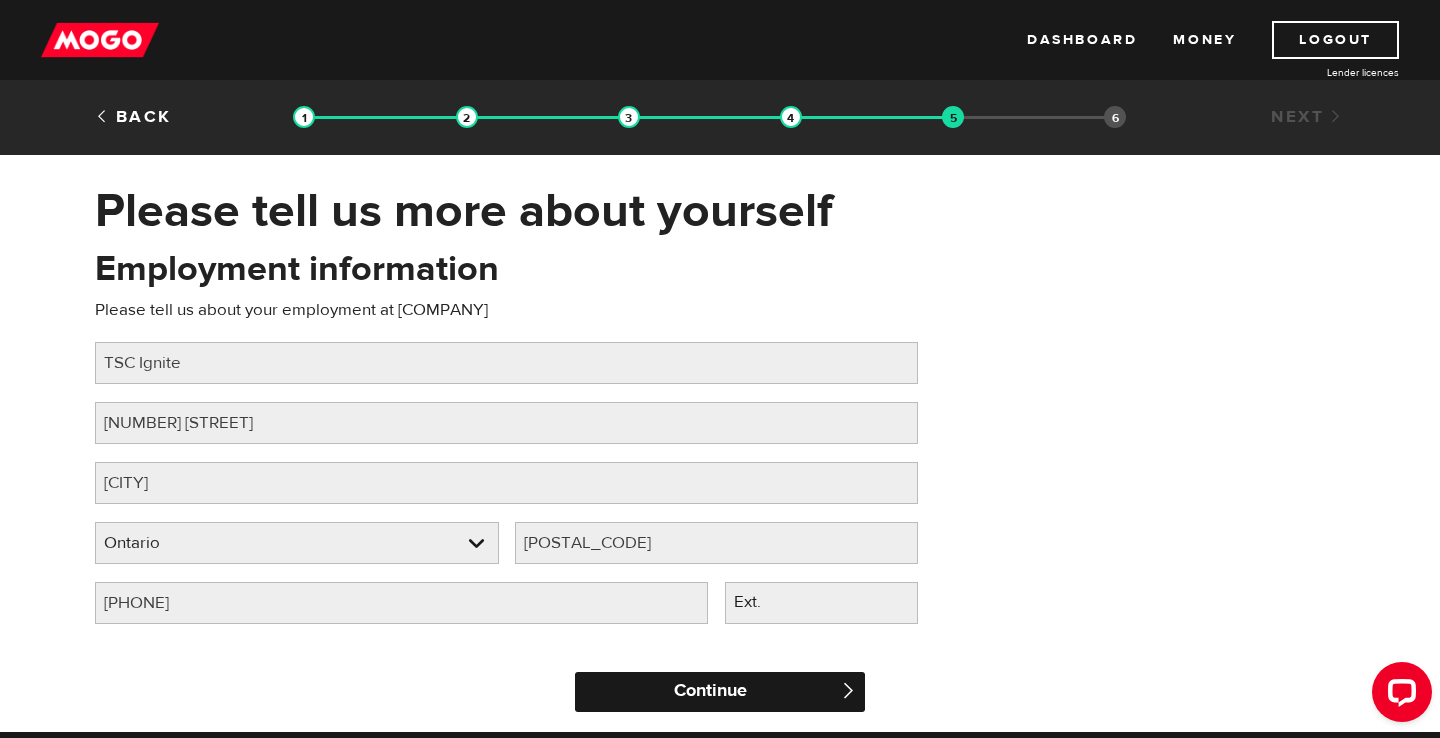click on "Continue" at bounding box center (720, 692) 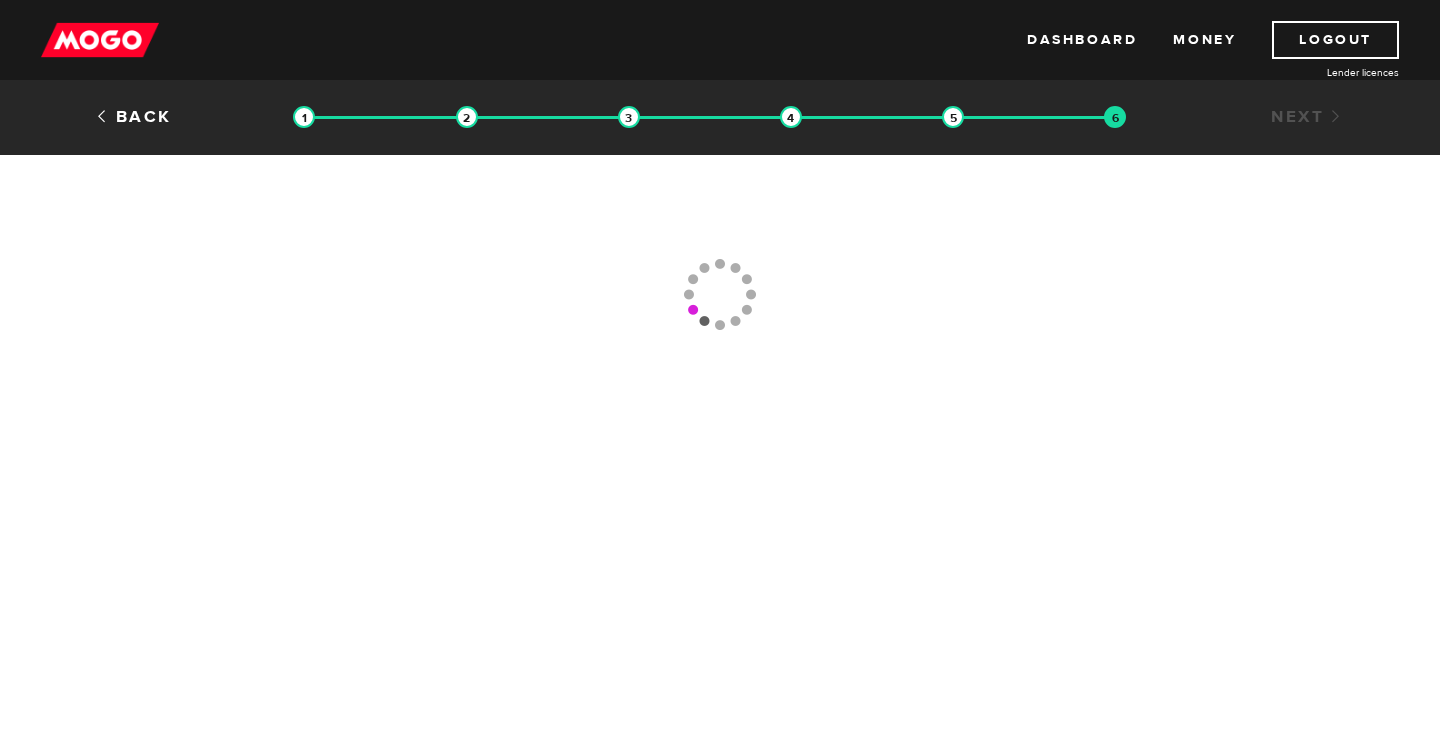 scroll, scrollTop: 0, scrollLeft: 0, axis: both 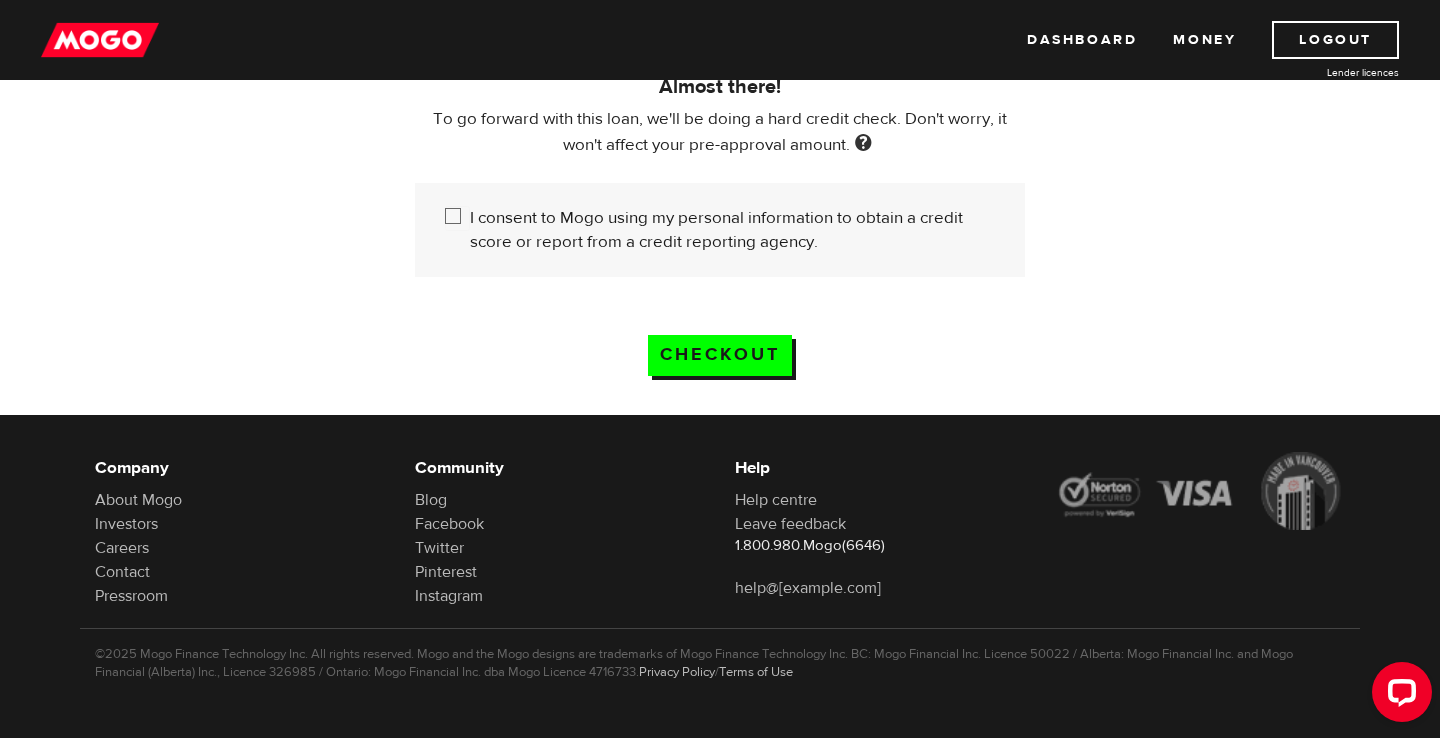 click on "I consent to Mogo using my personal information to obtain a credit score or report from a credit reporting agency." at bounding box center (732, 230) 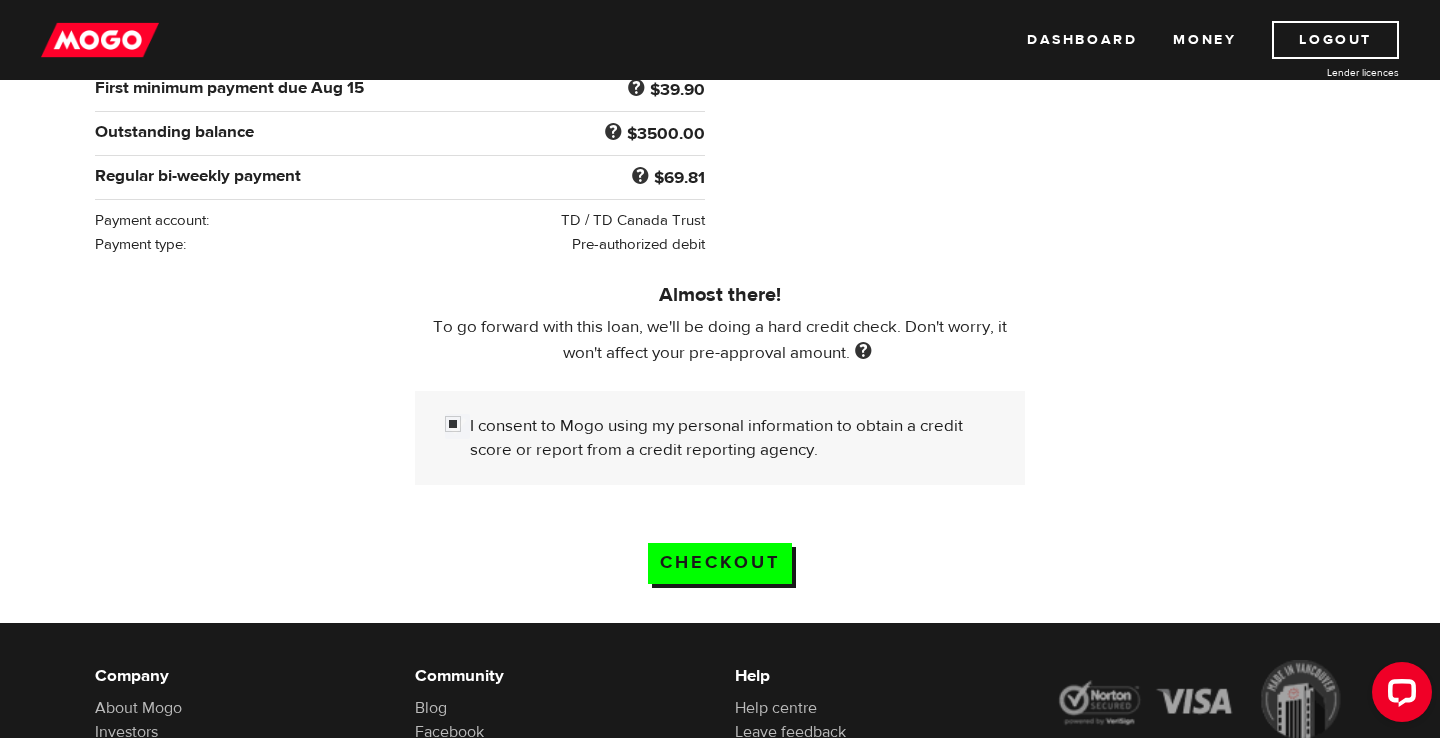 scroll, scrollTop: 498, scrollLeft: 0, axis: vertical 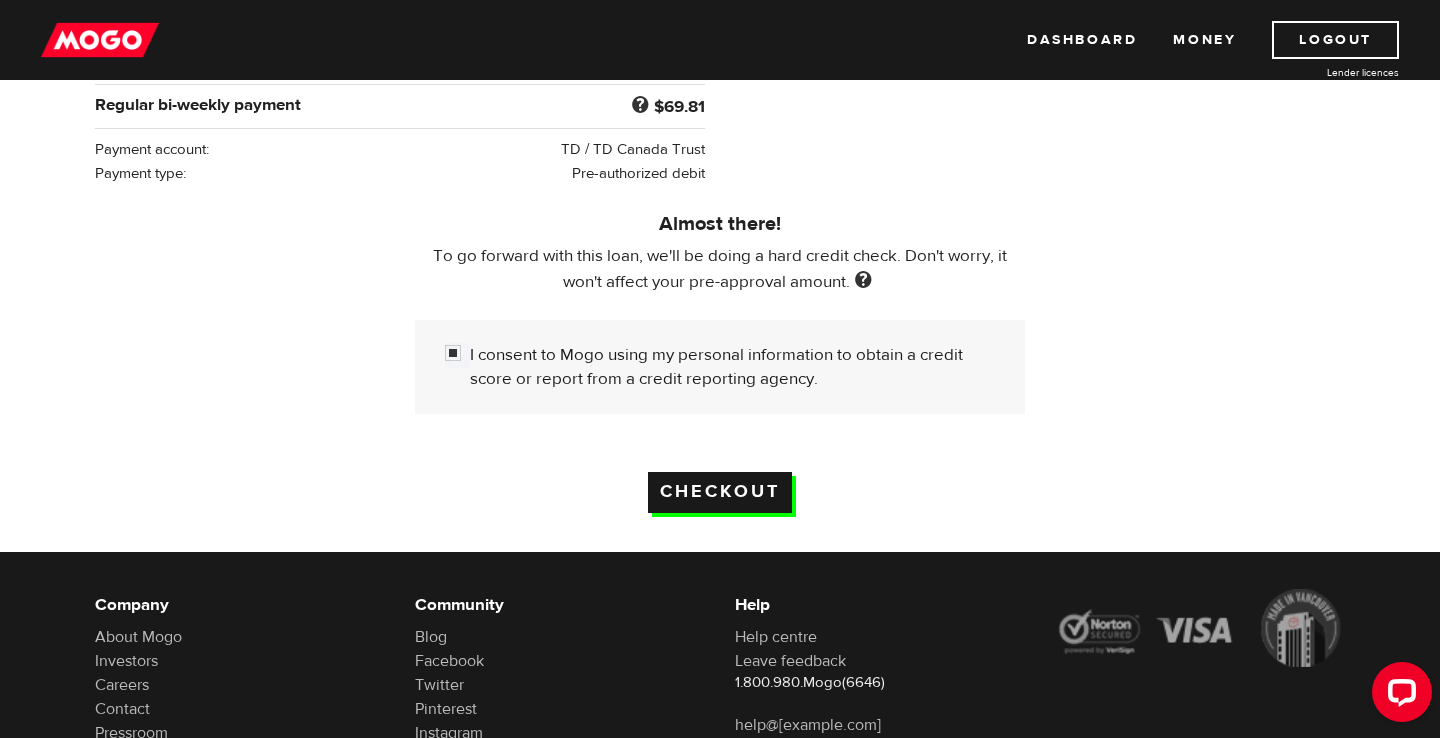 click on "Checkout" at bounding box center (720, 492) 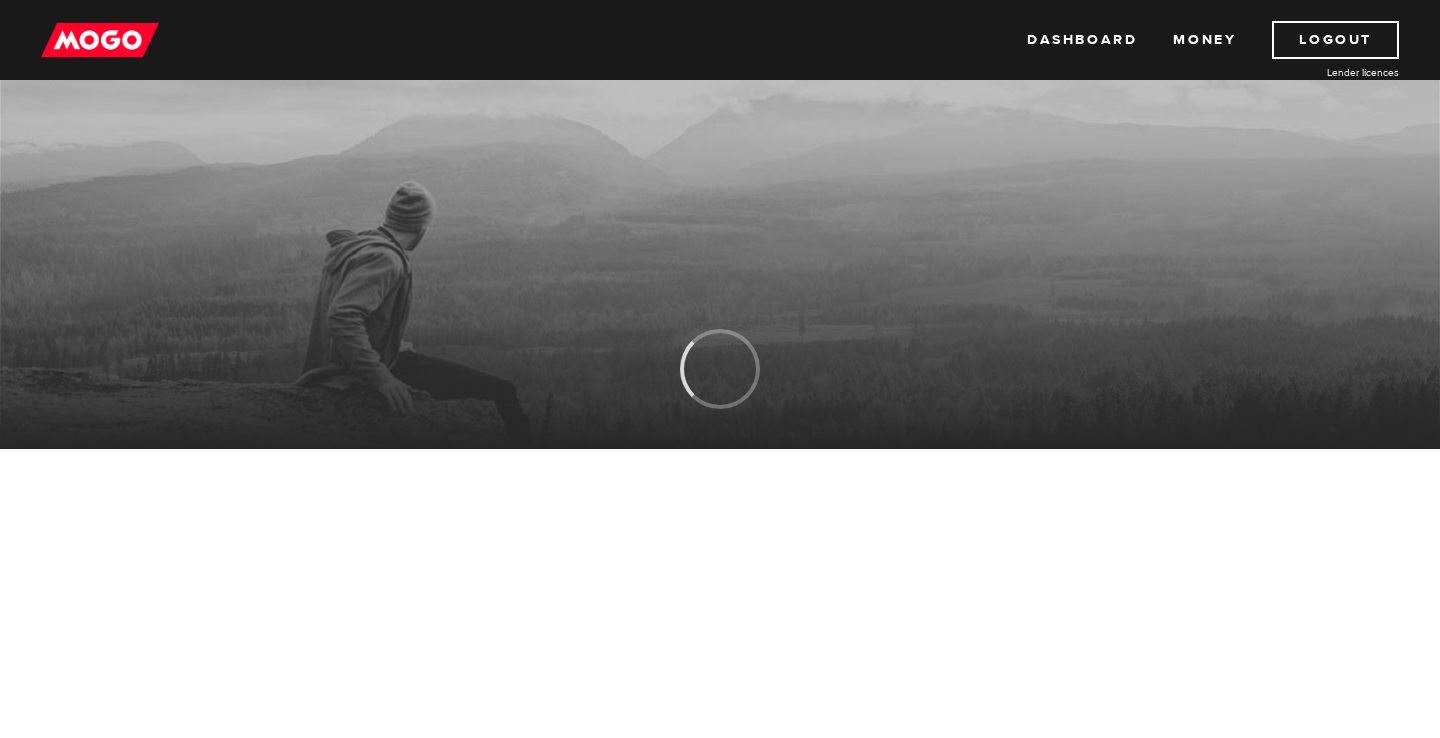 scroll, scrollTop: 0, scrollLeft: 0, axis: both 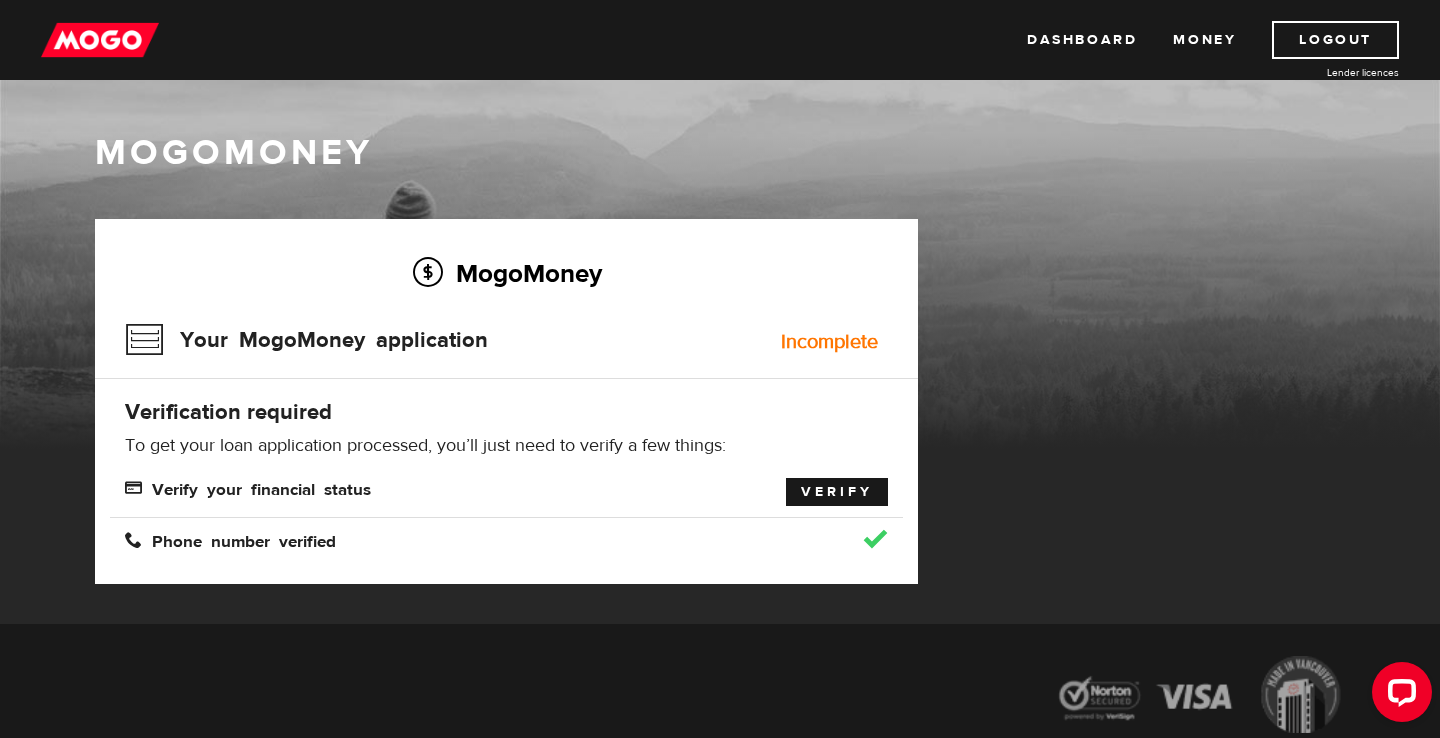 click on "Verify" at bounding box center [837, 492] 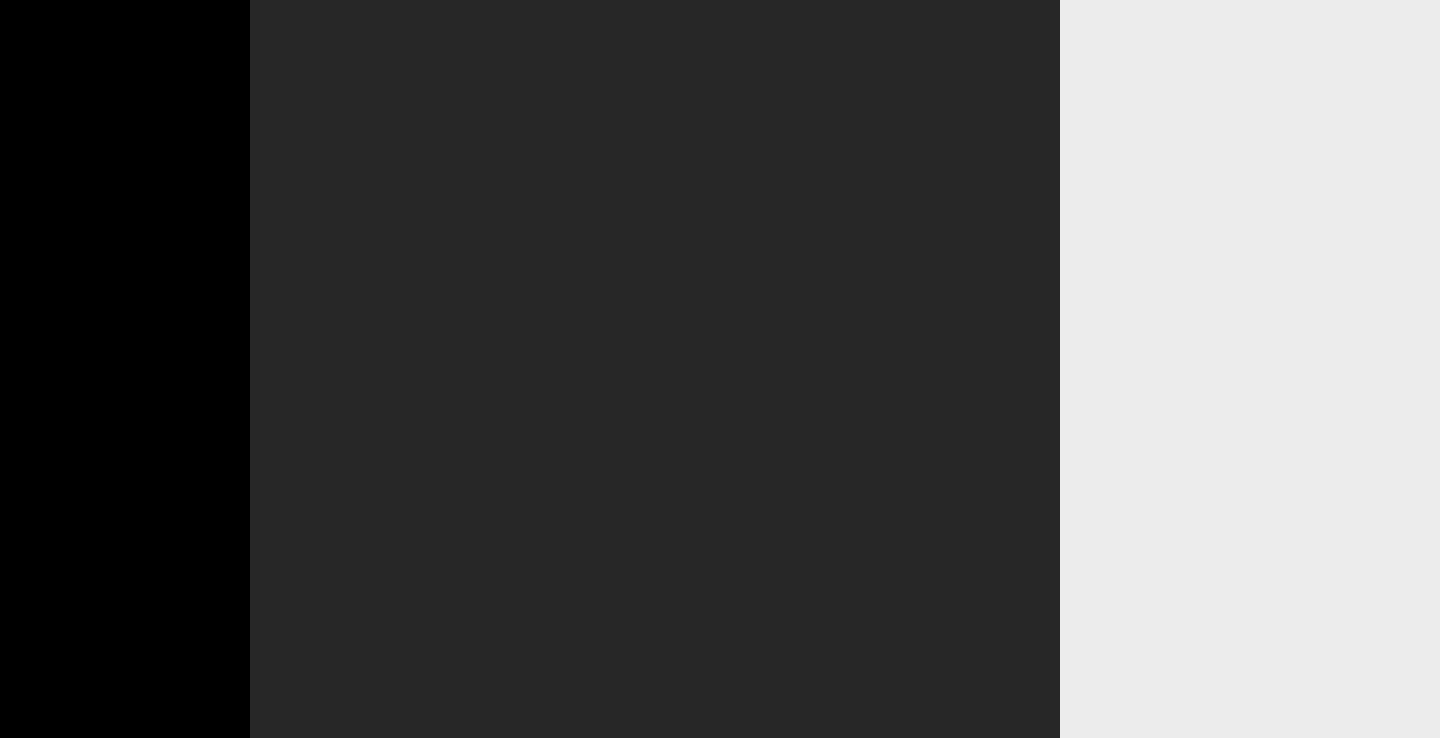 scroll, scrollTop: 0, scrollLeft: 0, axis: both 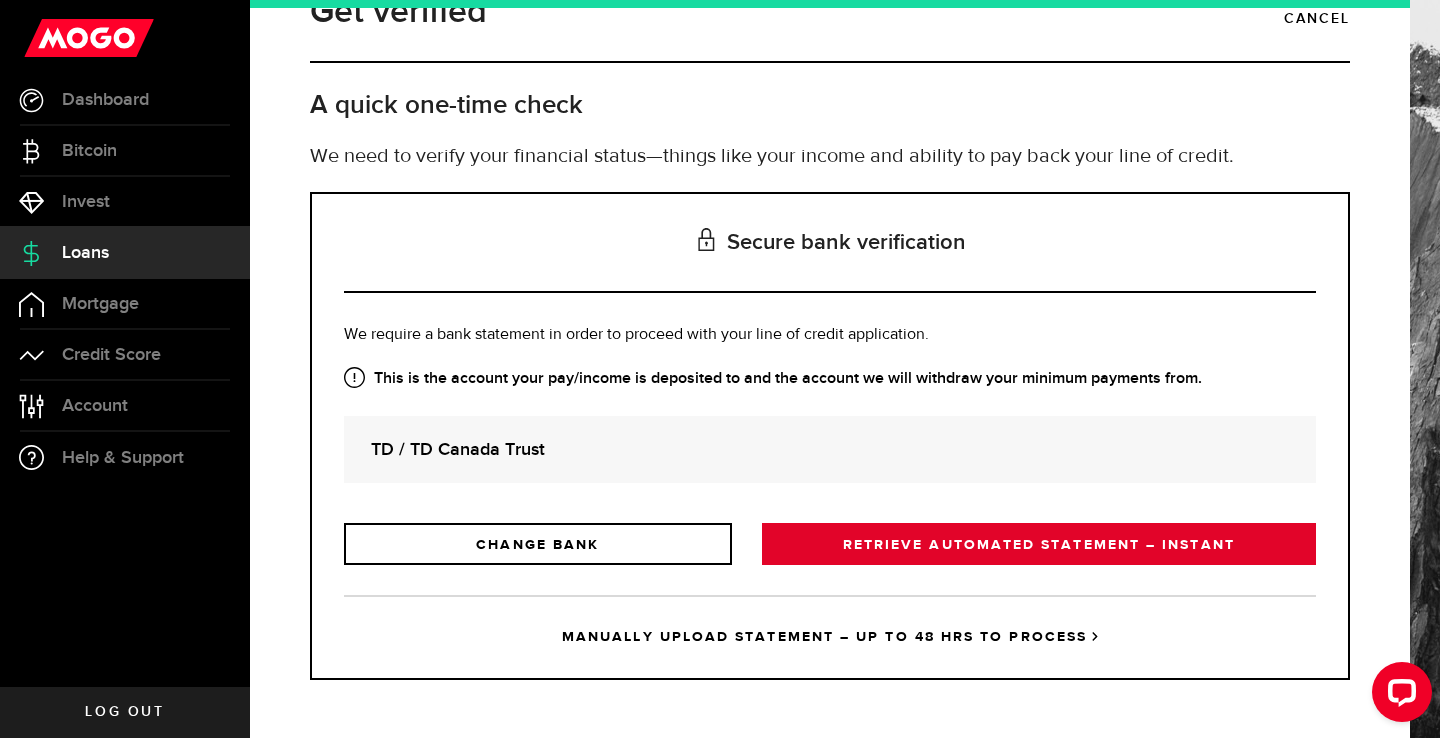 click on "RETRIEVE AUTOMATED STATEMENT – INSTANT" at bounding box center (1039, 544) 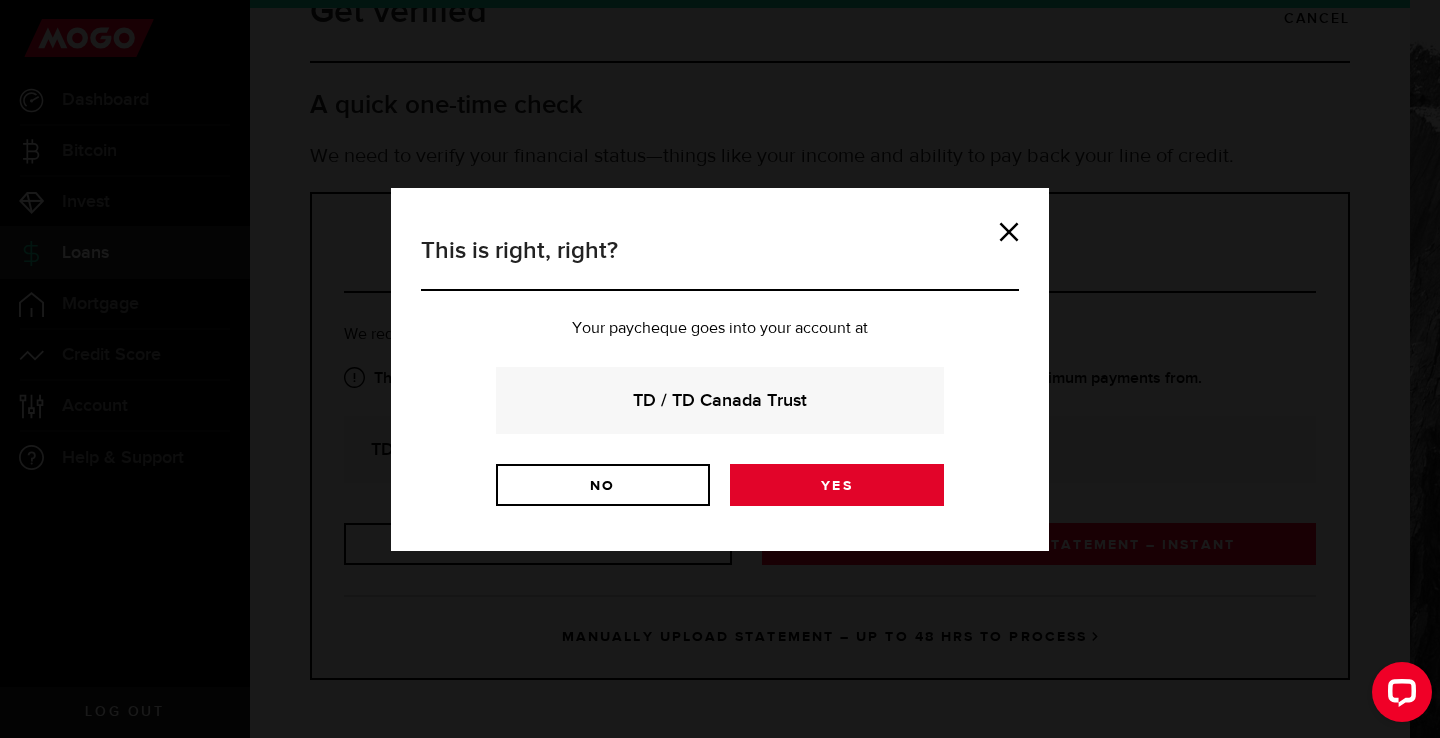click on "Yes" at bounding box center (837, 485) 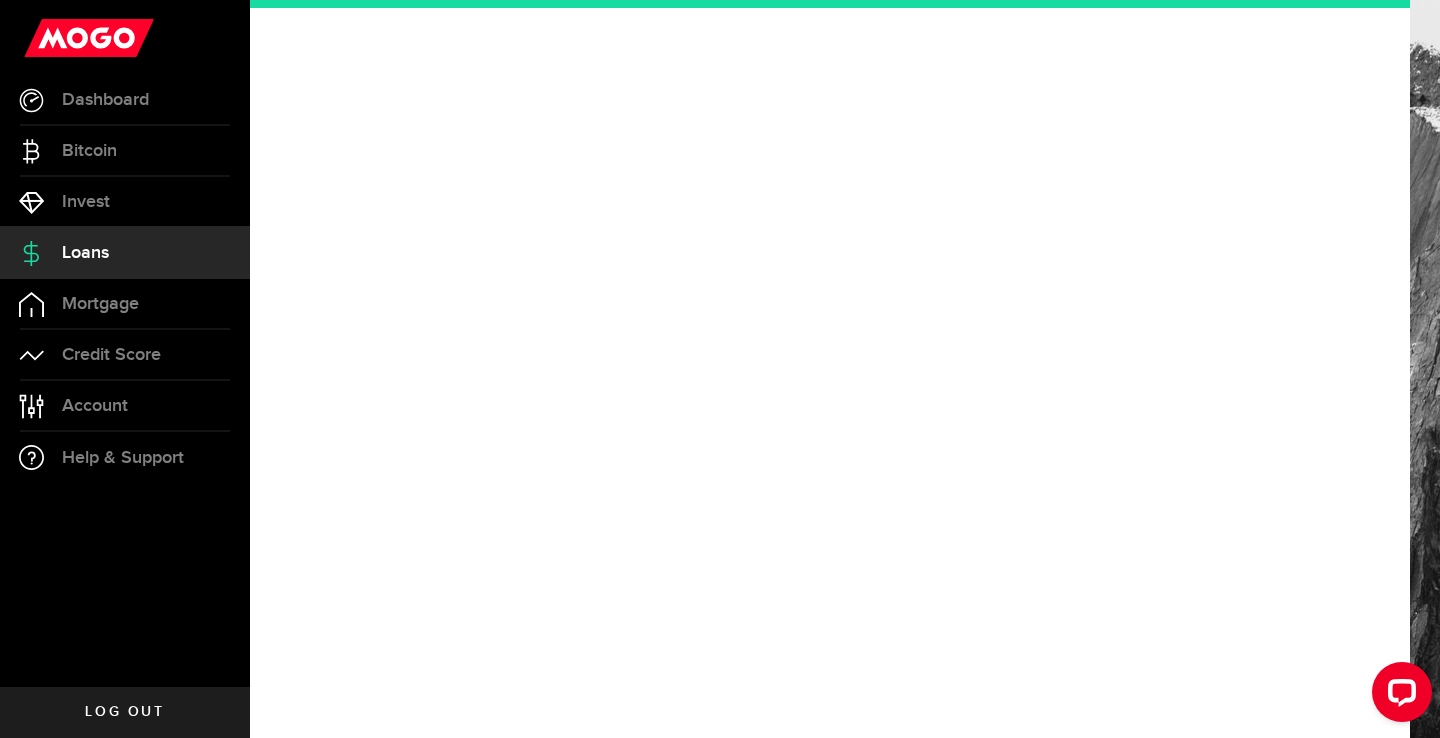 scroll, scrollTop: 0, scrollLeft: 0, axis: both 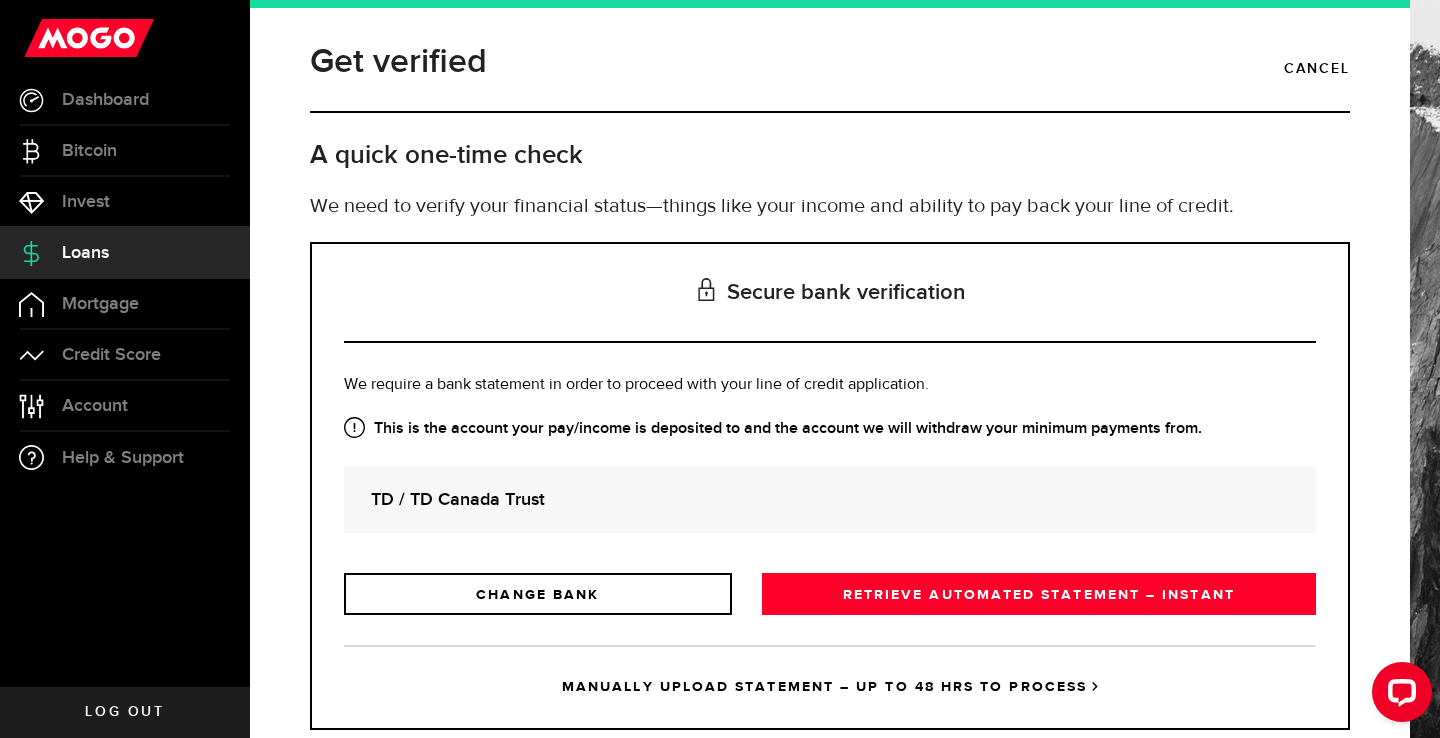 click on "Loans" at bounding box center [85, 253] 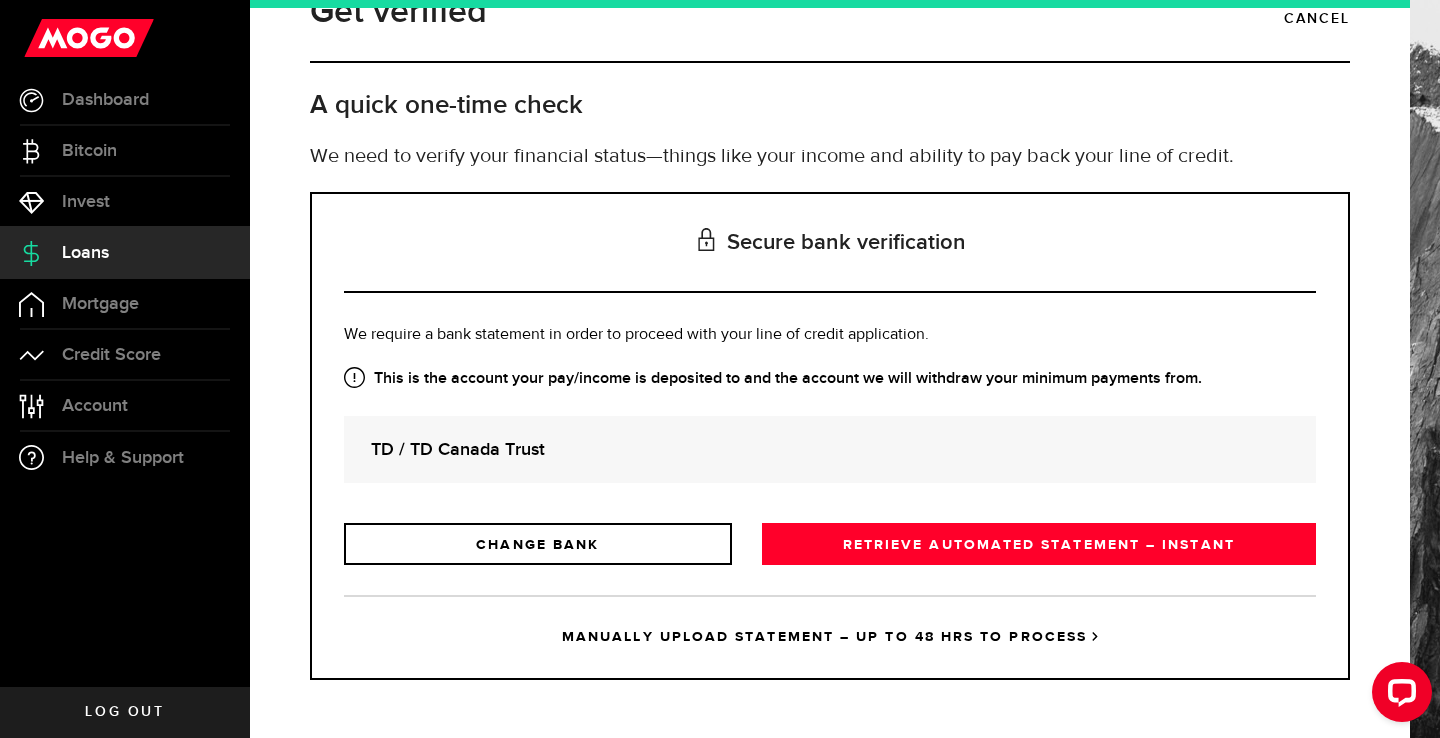scroll, scrollTop: 50, scrollLeft: 0, axis: vertical 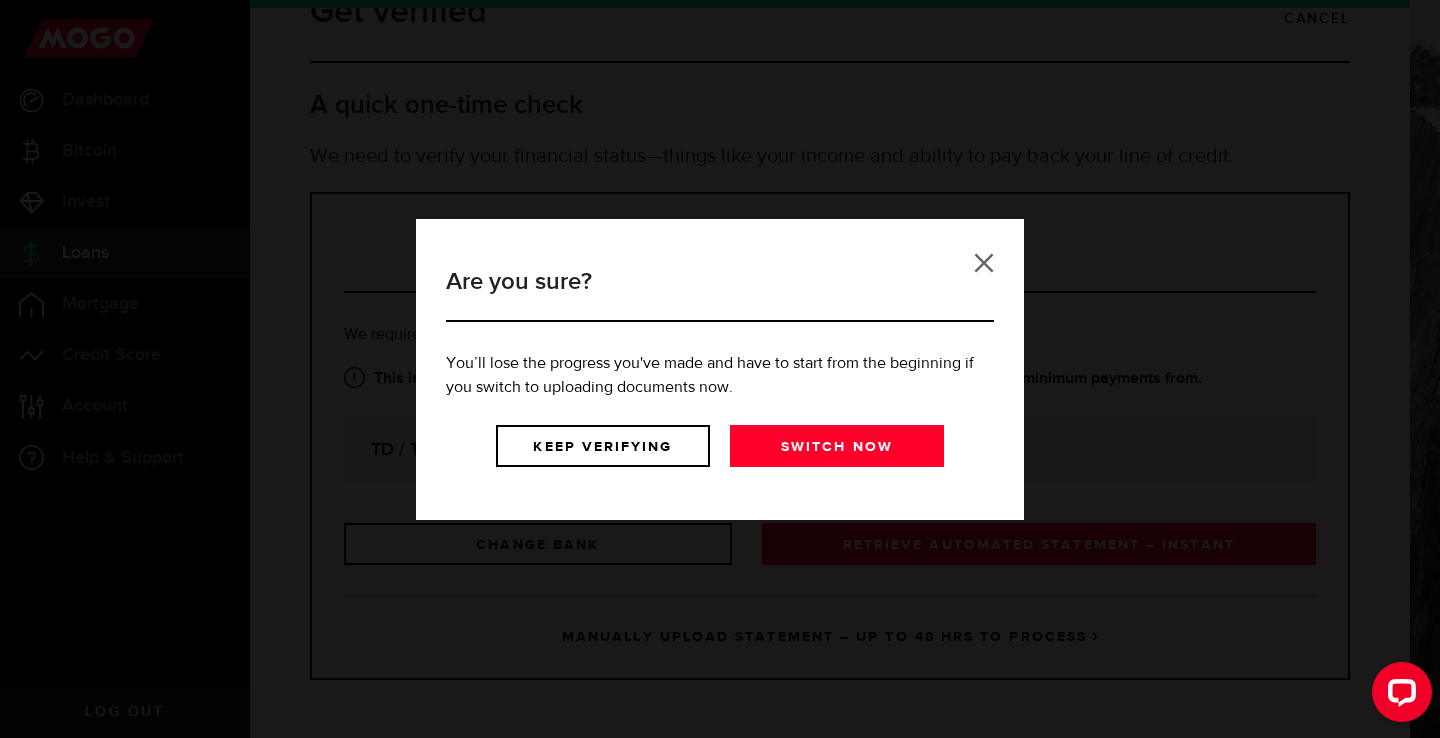 click at bounding box center (984, 263) 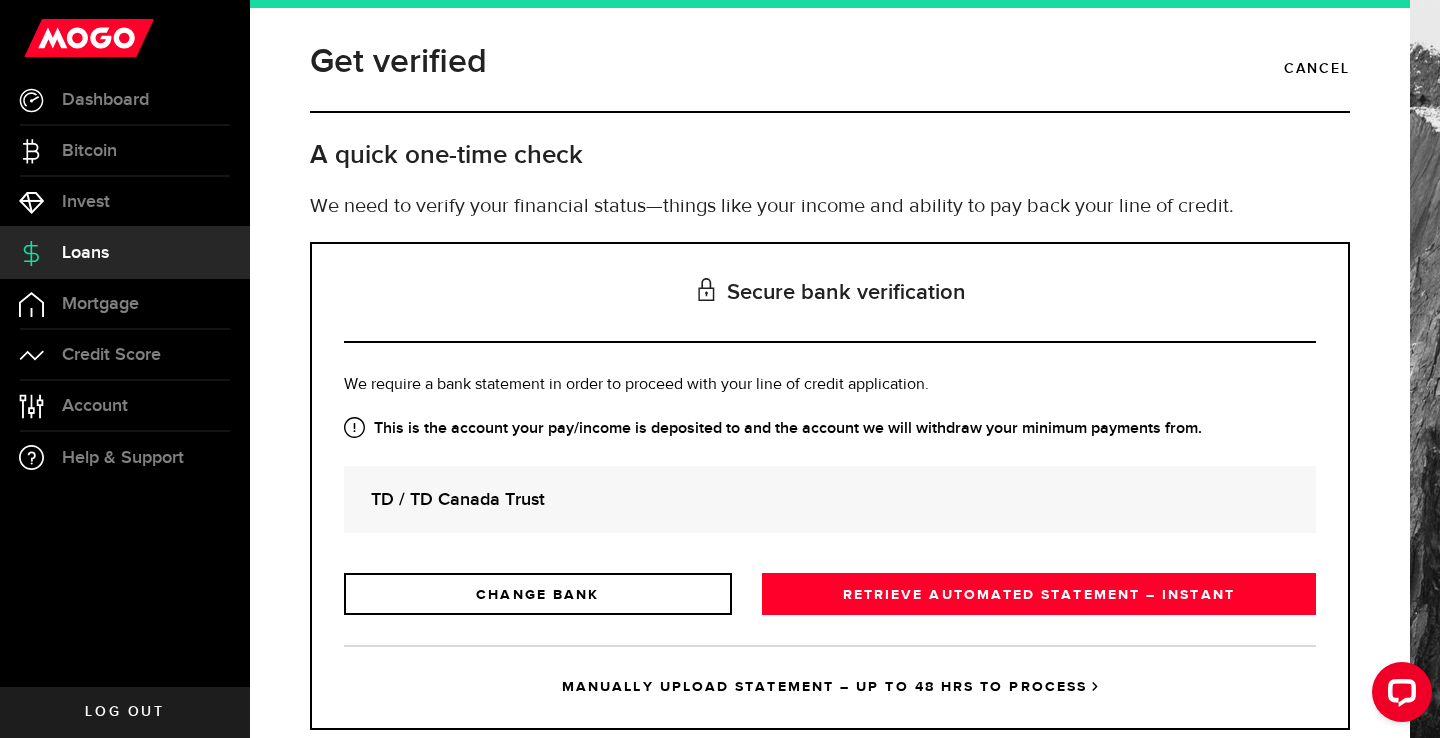 scroll, scrollTop: 0, scrollLeft: 0, axis: both 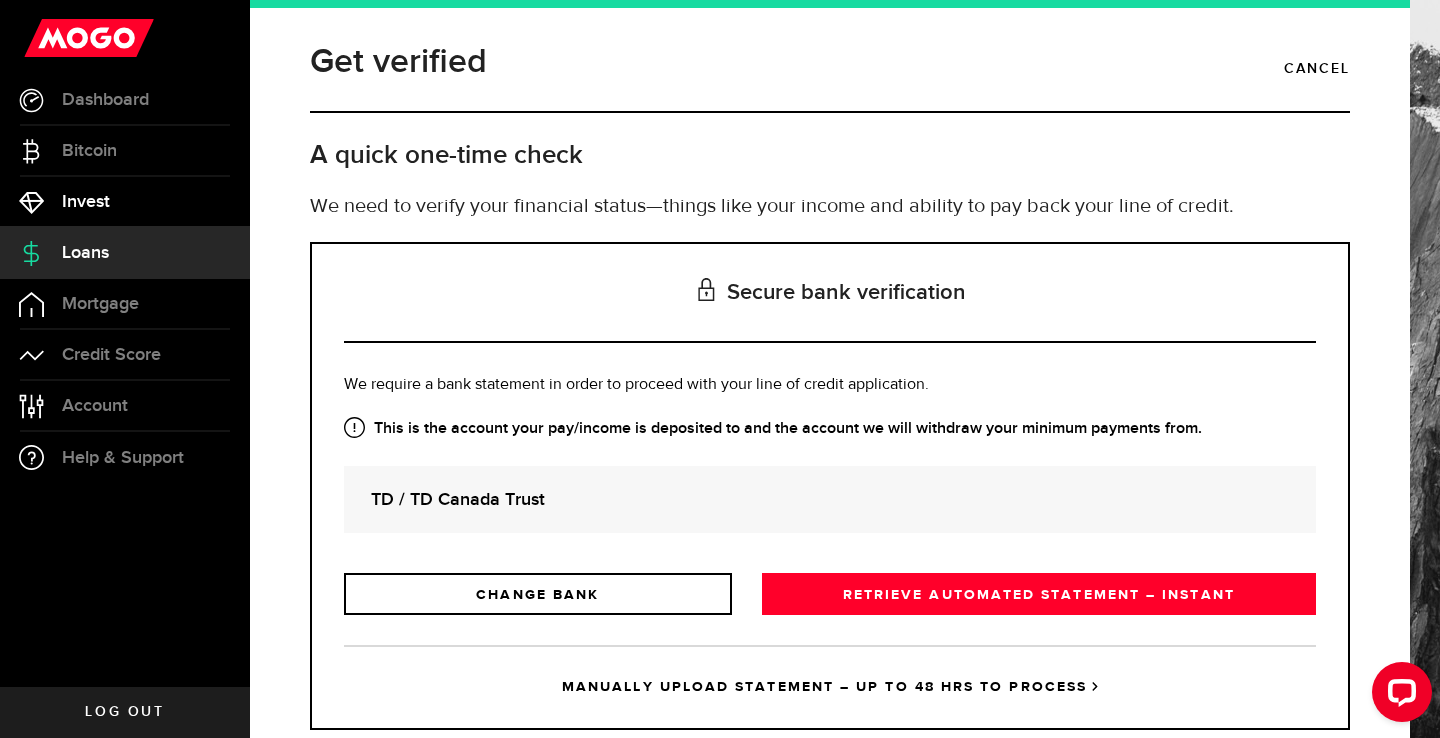 click on "Invest" at bounding box center (125, 202) 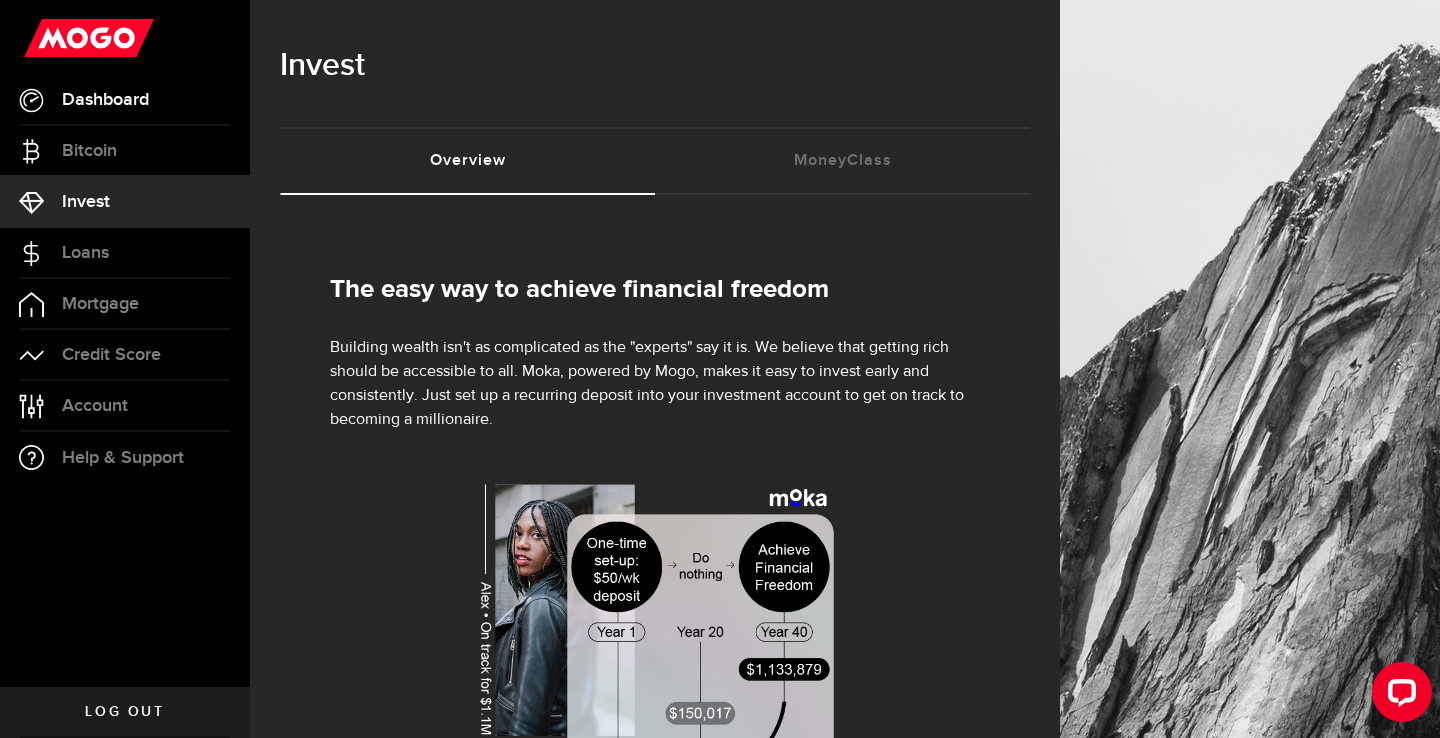 scroll, scrollTop: 0, scrollLeft: 0, axis: both 